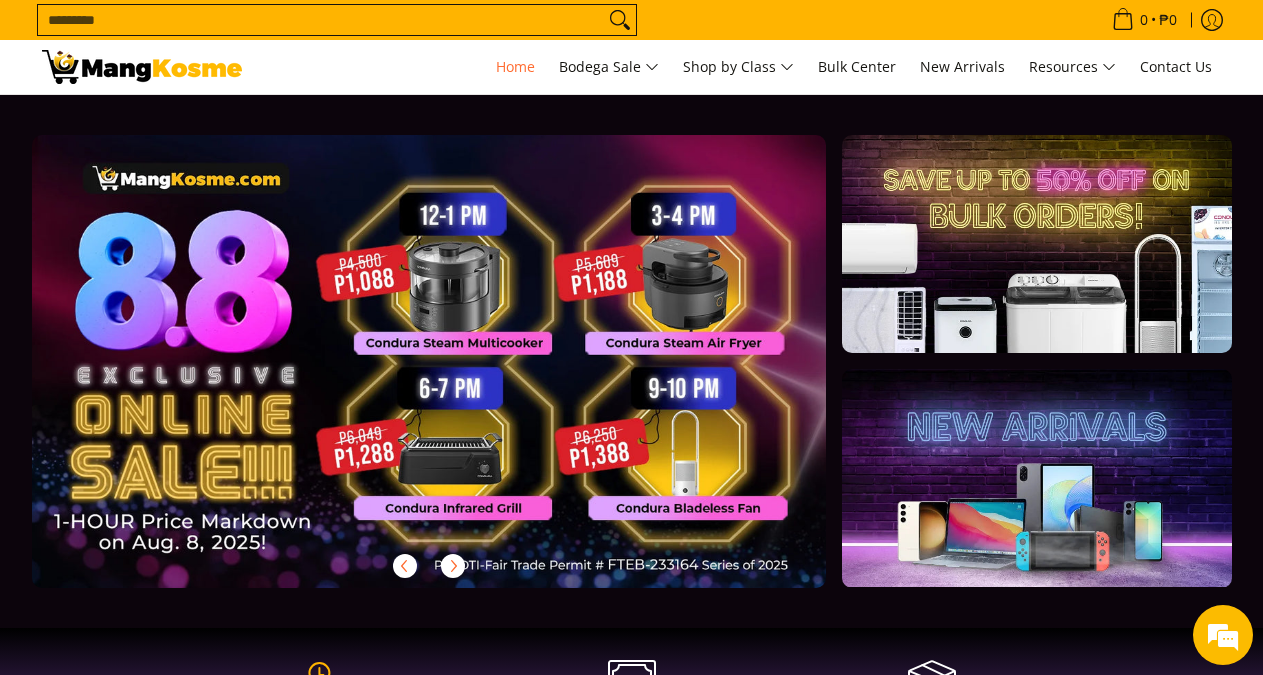 scroll, scrollTop: 0, scrollLeft: 0, axis: both 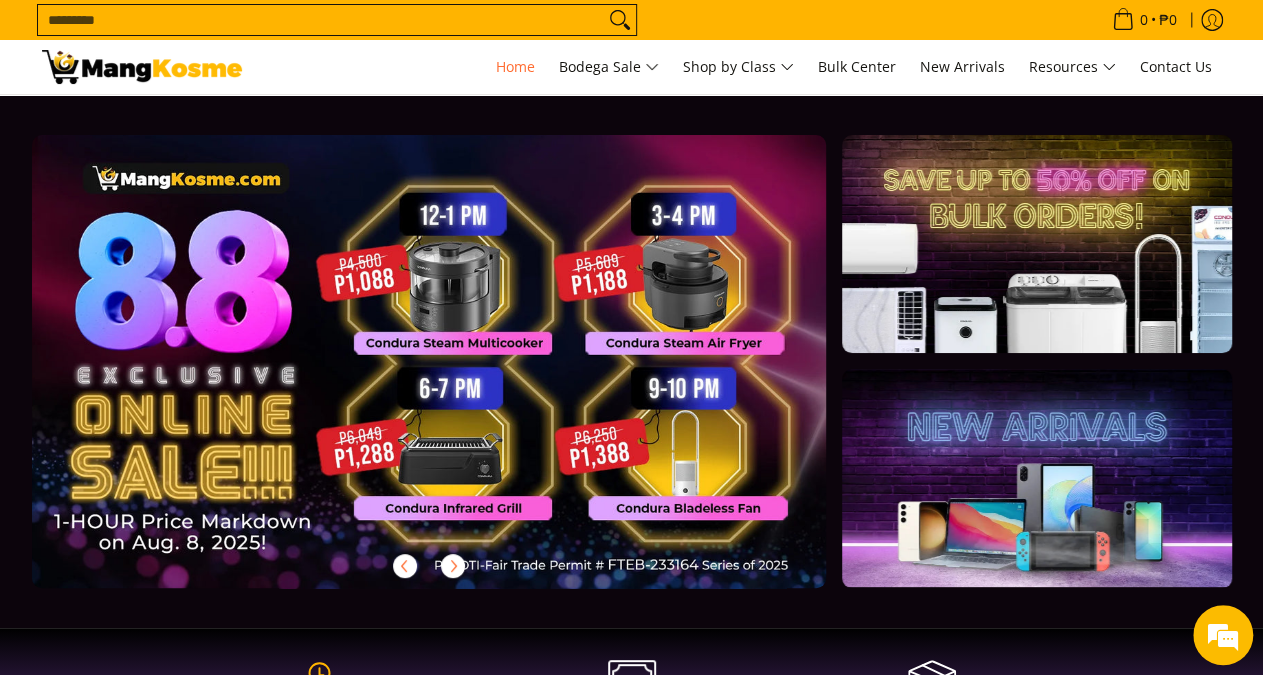 drag, startPoint x: 95, startPoint y: 536, endPoint x: 138, endPoint y: 438, distance: 107.01869 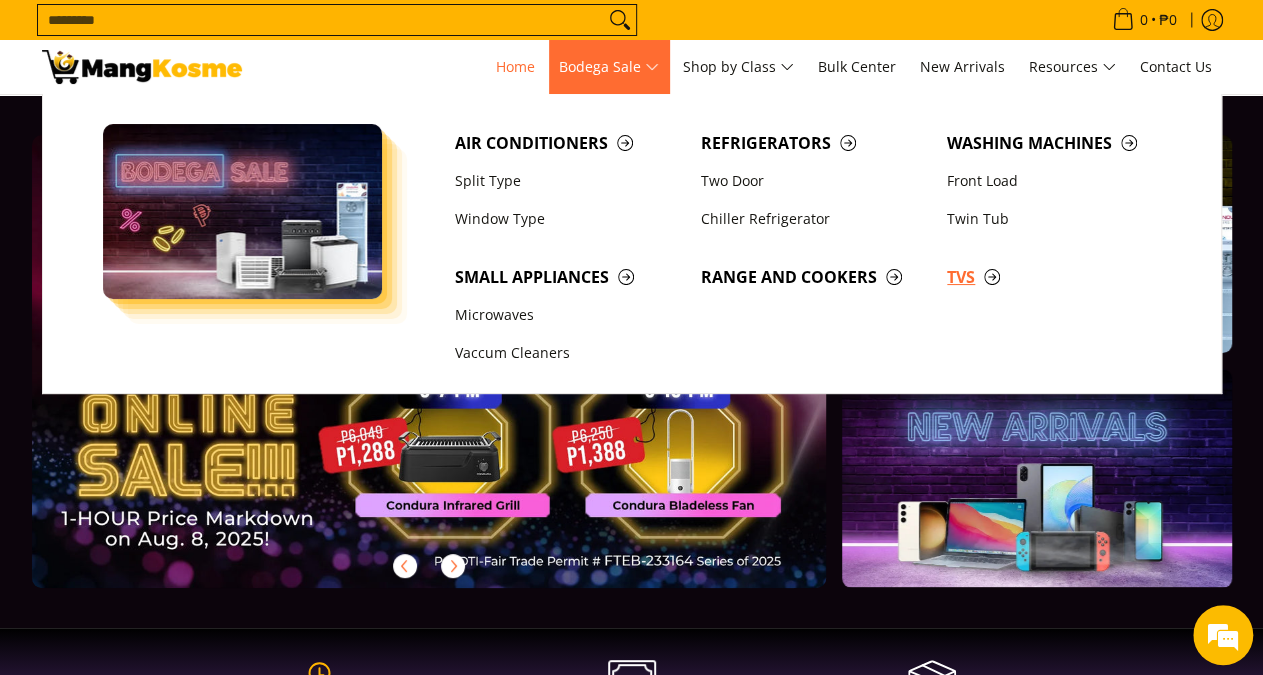 click on "TVs" at bounding box center (1060, 277) 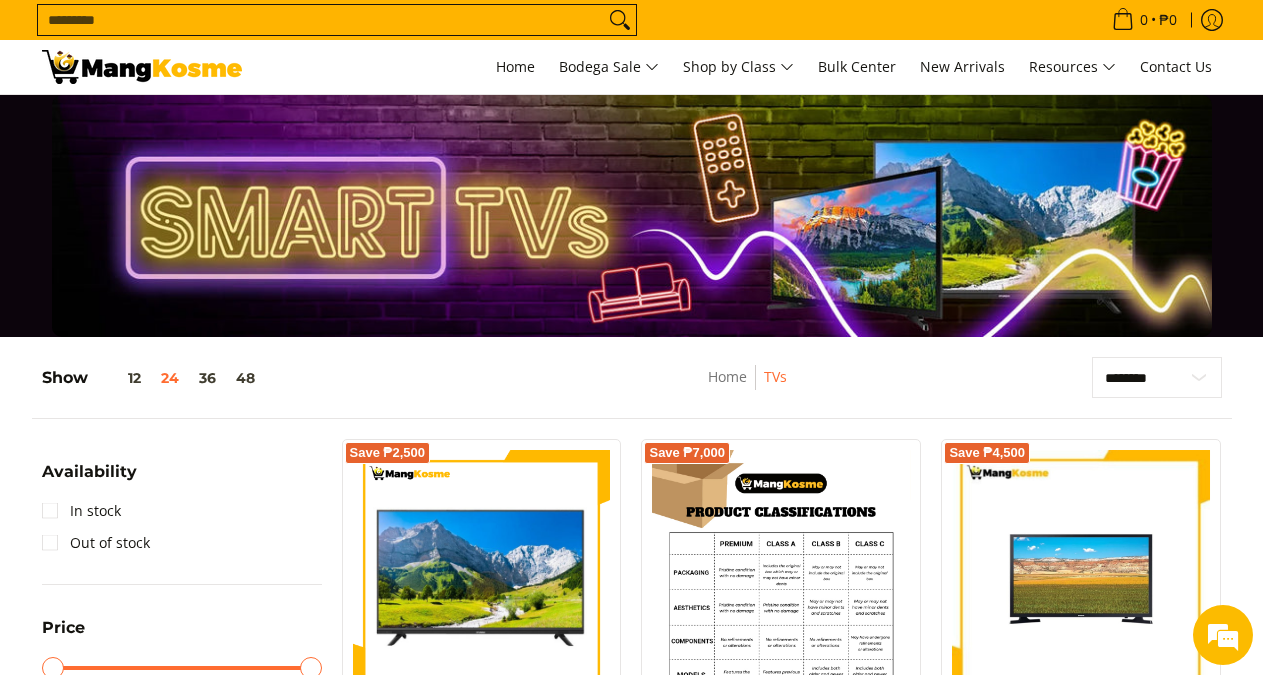 scroll, scrollTop: 0, scrollLeft: 0, axis: both 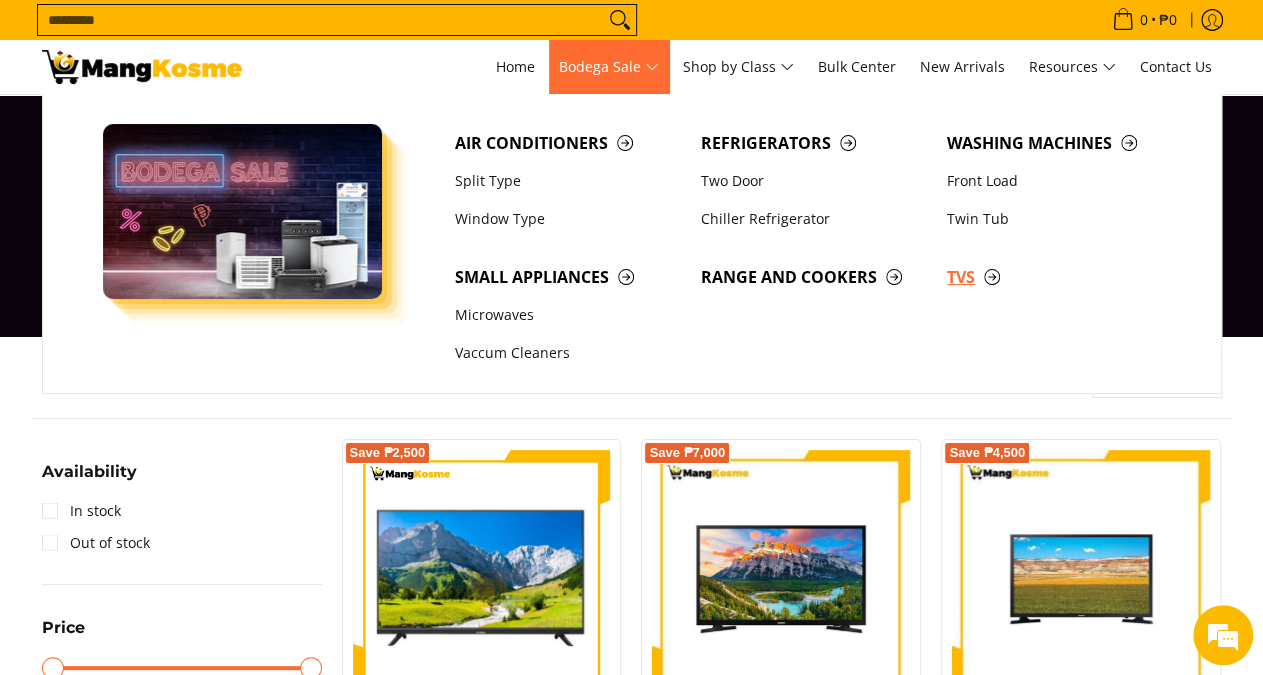 click on "TVs" at bounding box center [1060, 277] 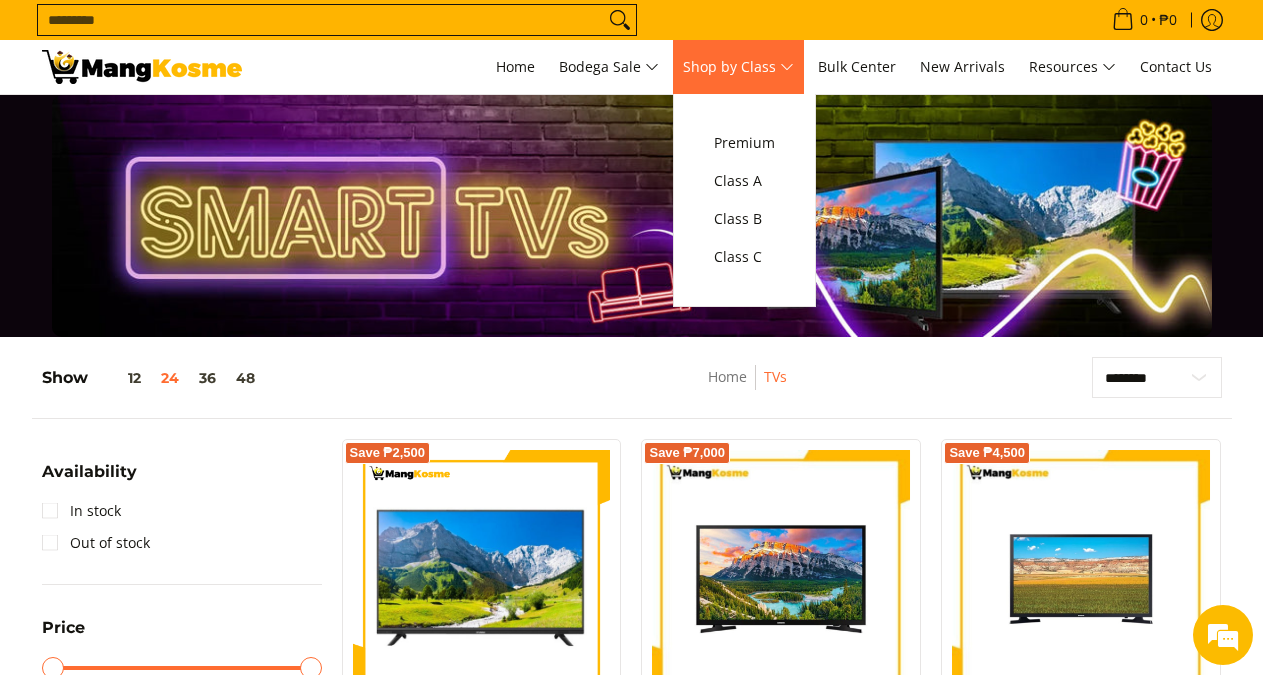 scroll, scrollTop: 0, scrollLeft: 0, axis: both 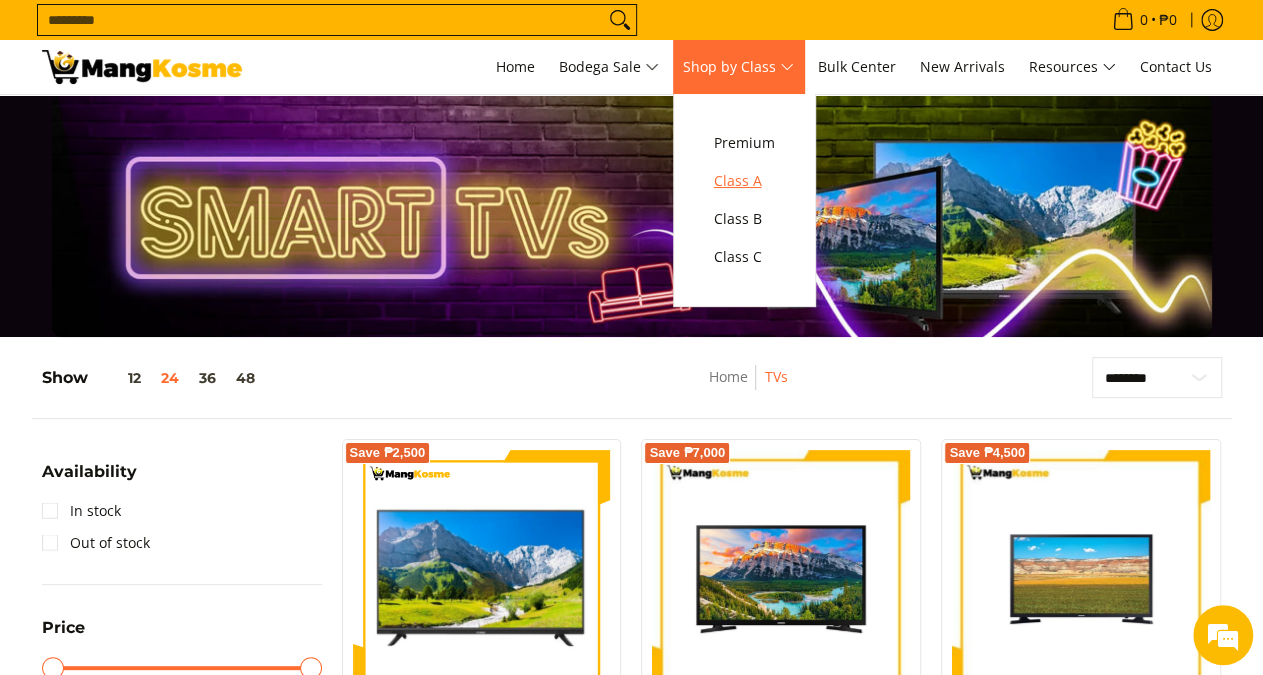 click on "Class A" at bounding box center (744, 181) 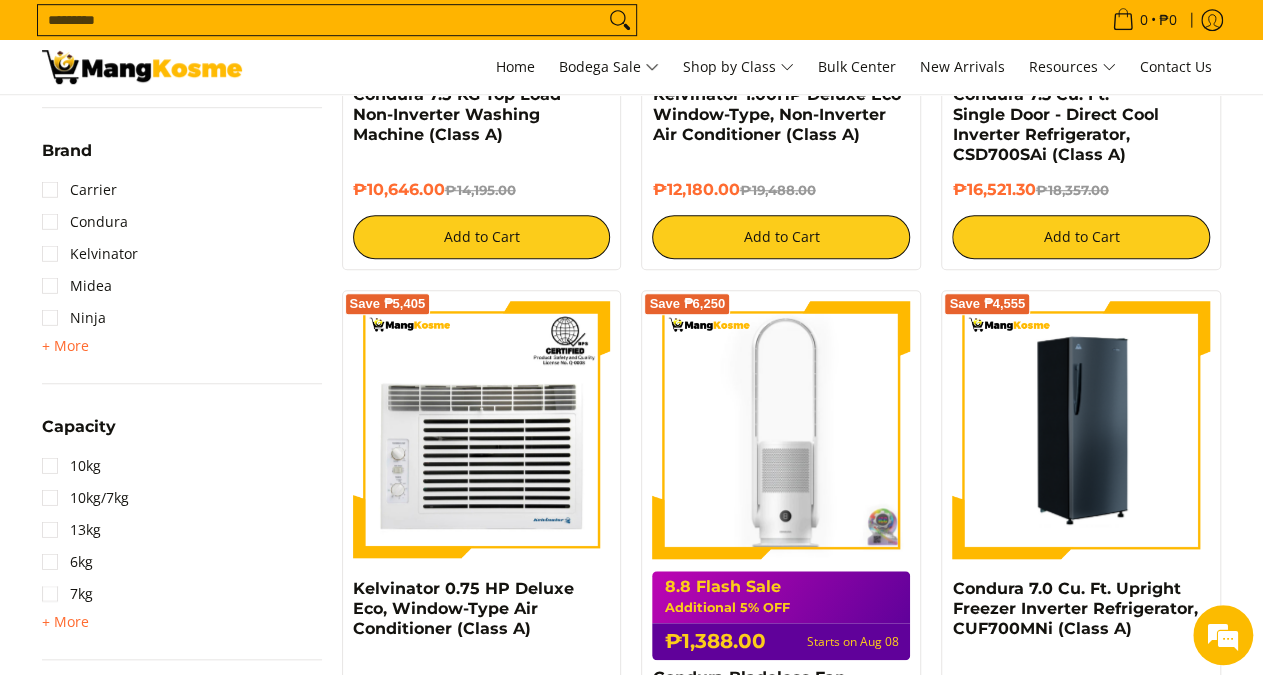 scroll, scrollTop: 643, scrollLeft: 0, axis: vertical 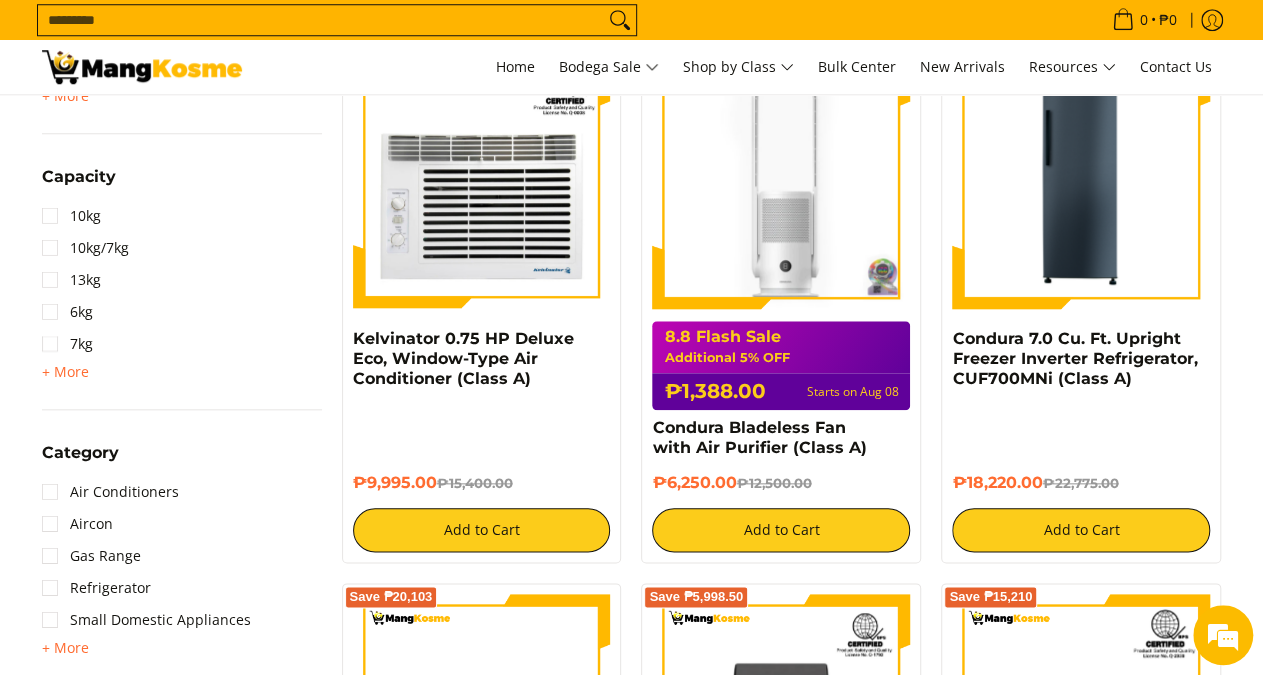 click on "8.8 Flash Sale    Additional 5% OFF
₱1,388.00
Starts on Aug 08" at bounding box center (781, 365) 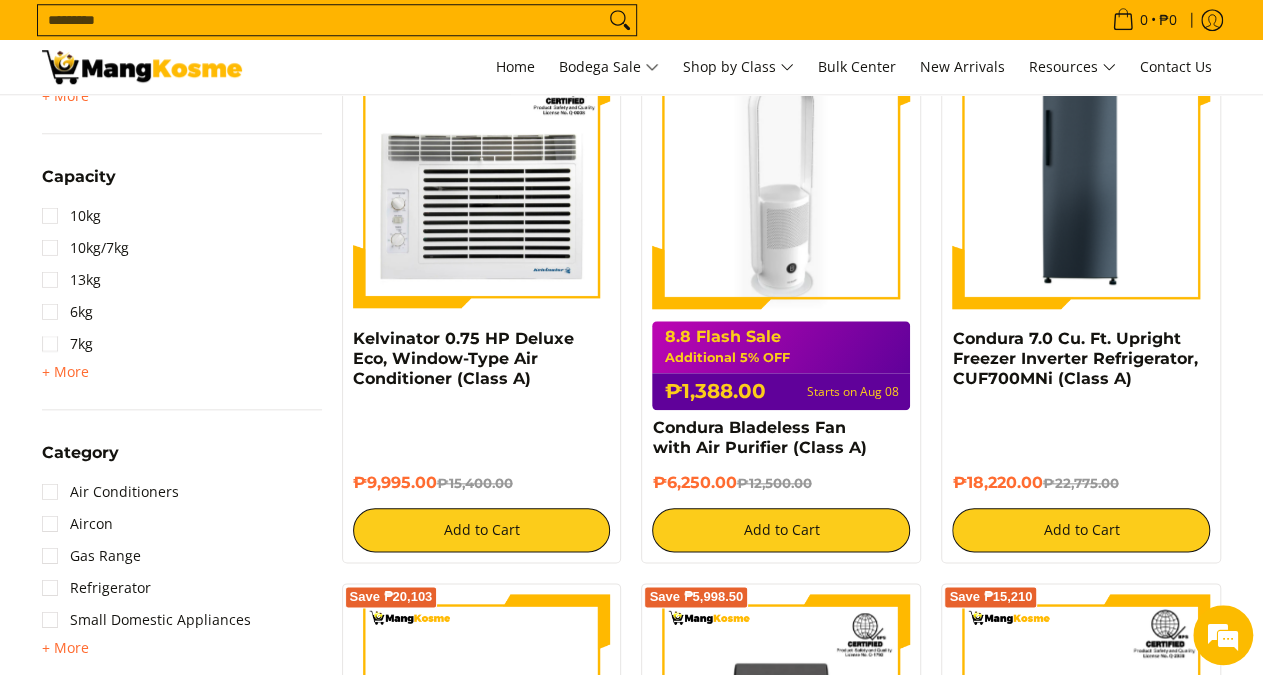 scroll, scrollTop: 0, scrollLeft: 0, axis: both 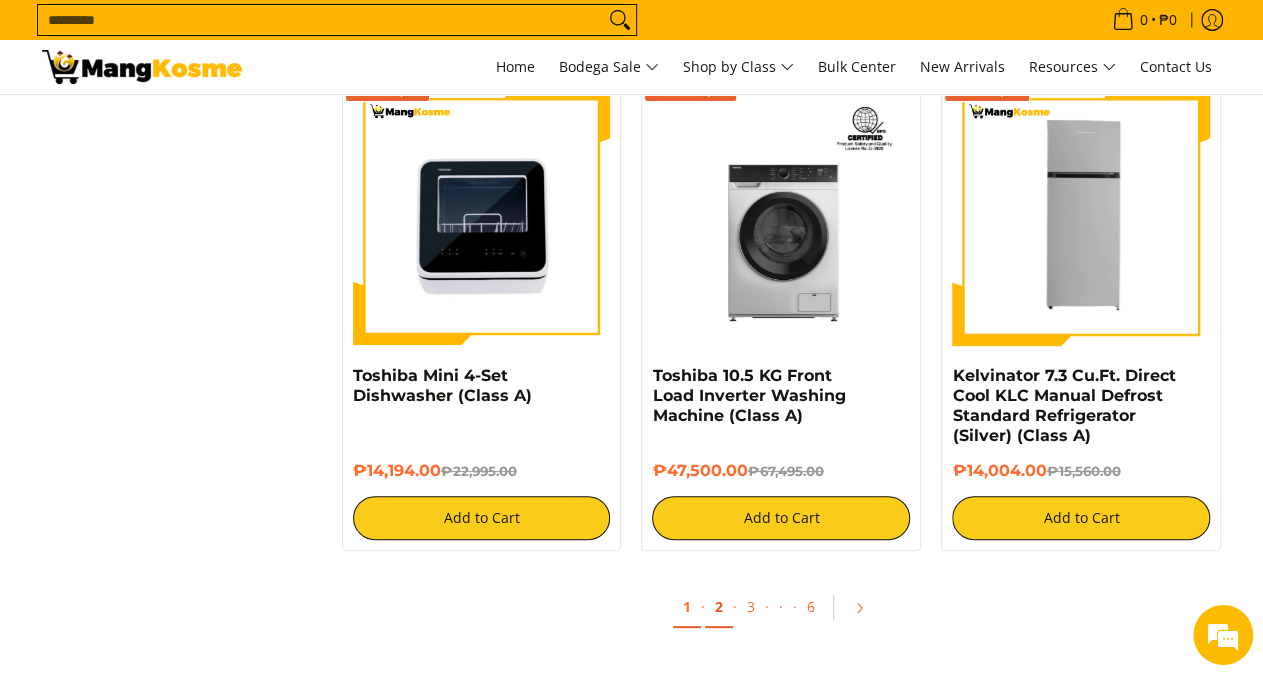 click on "2" at bounding box center [719, 607] 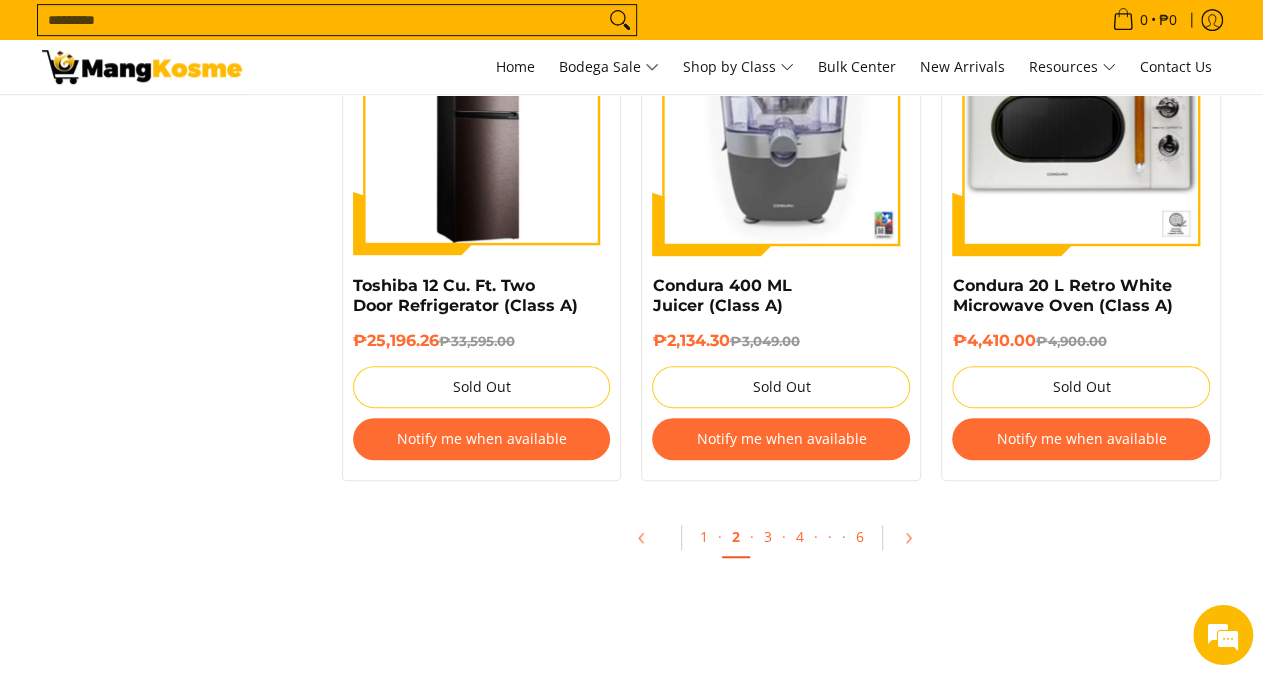 scroll, scrollTop: 4380, scrollLeft: 0, axis: vertical 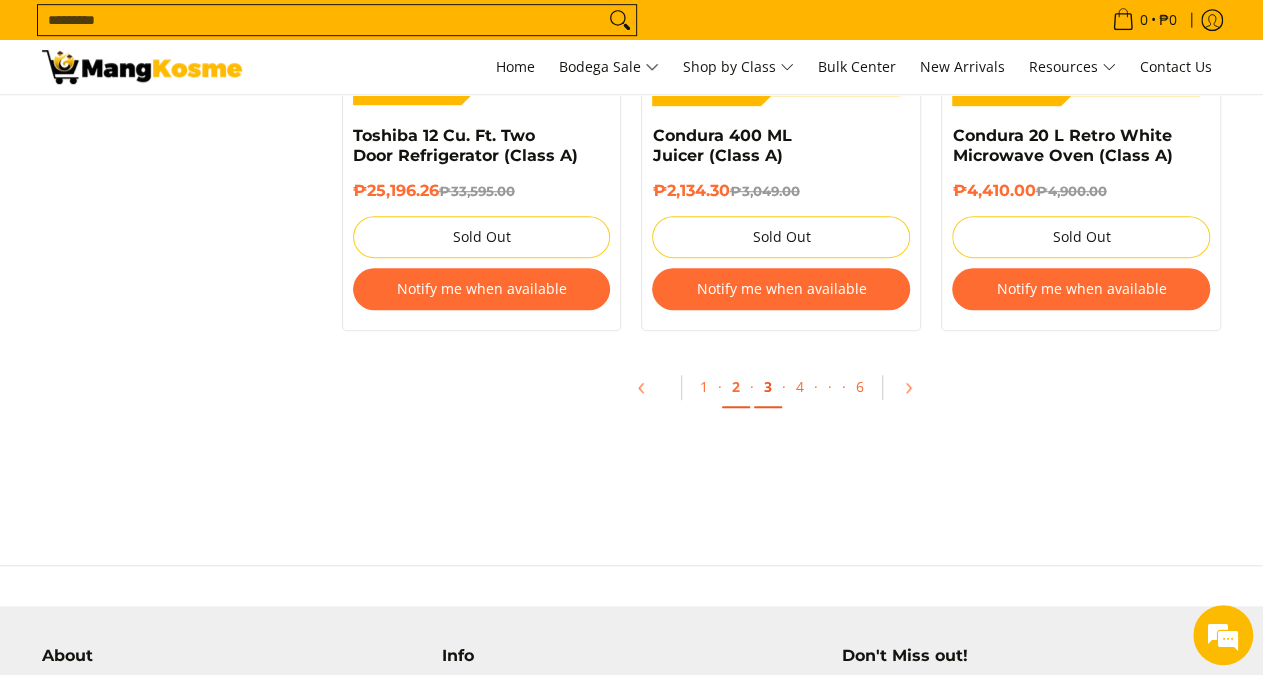 click on "3" at bounding box center [768, 387] 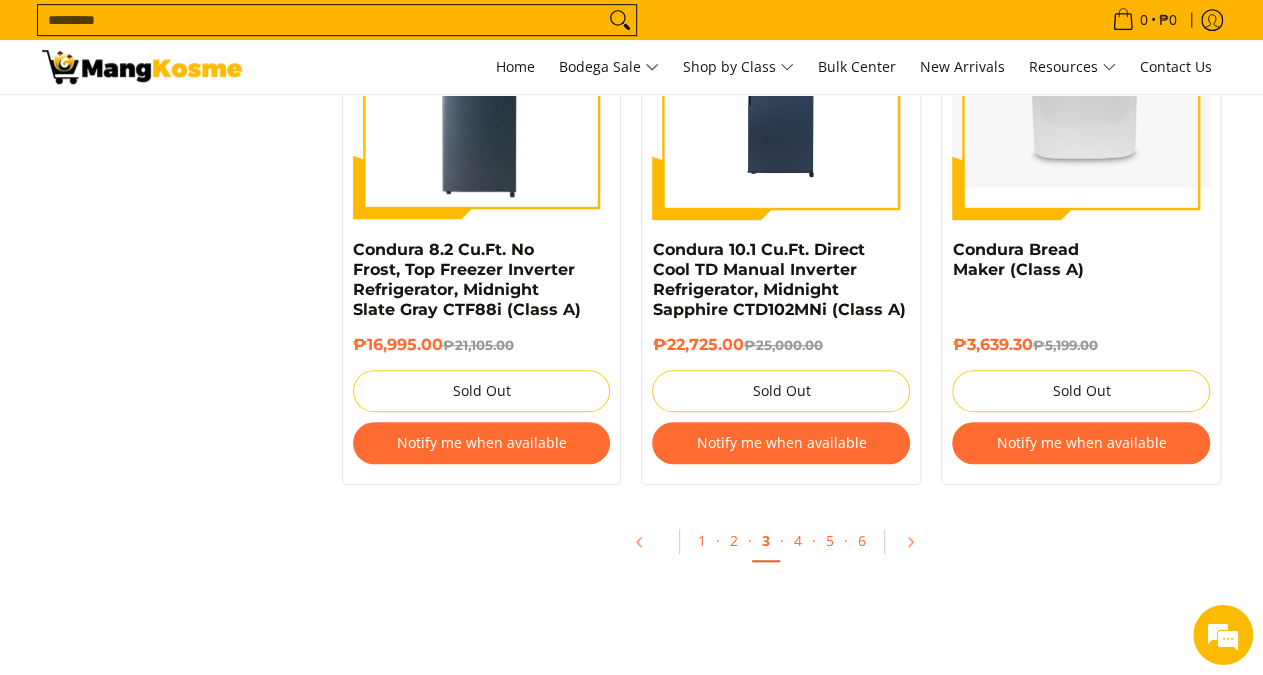 scroll, scrollTop: 4457, scrollLeft: 0, axis: vertical 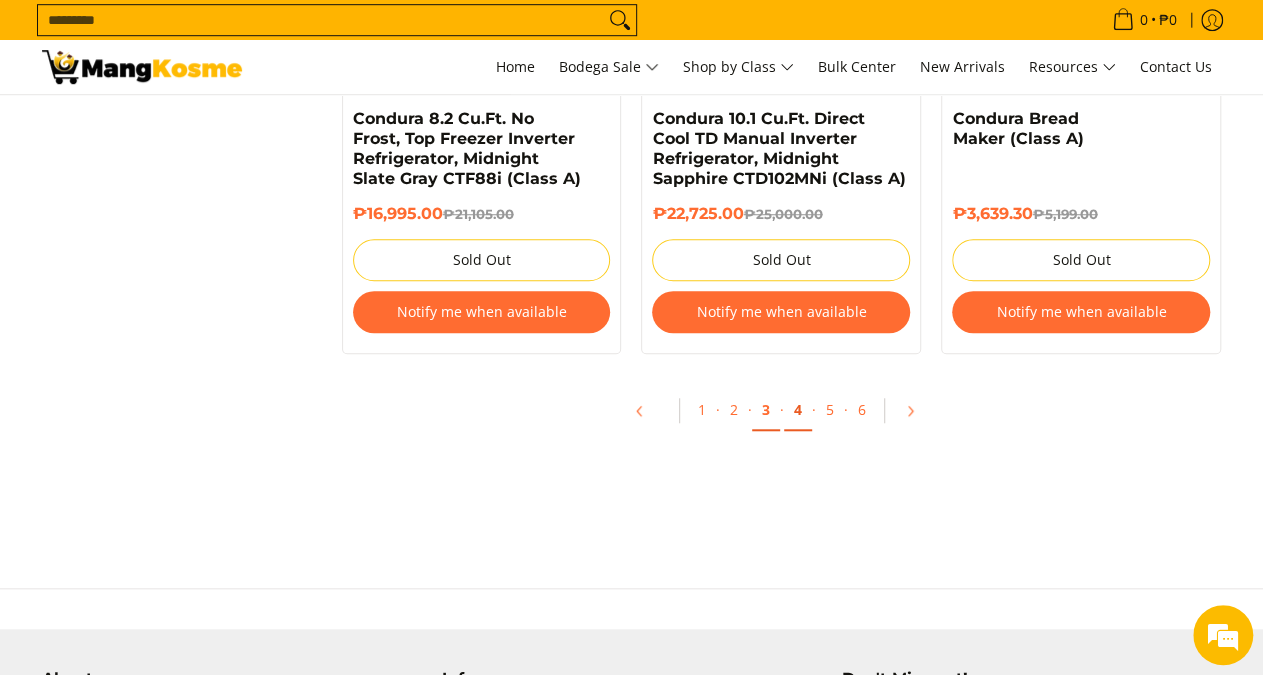 click on "4" at bounding box center [798, 410] 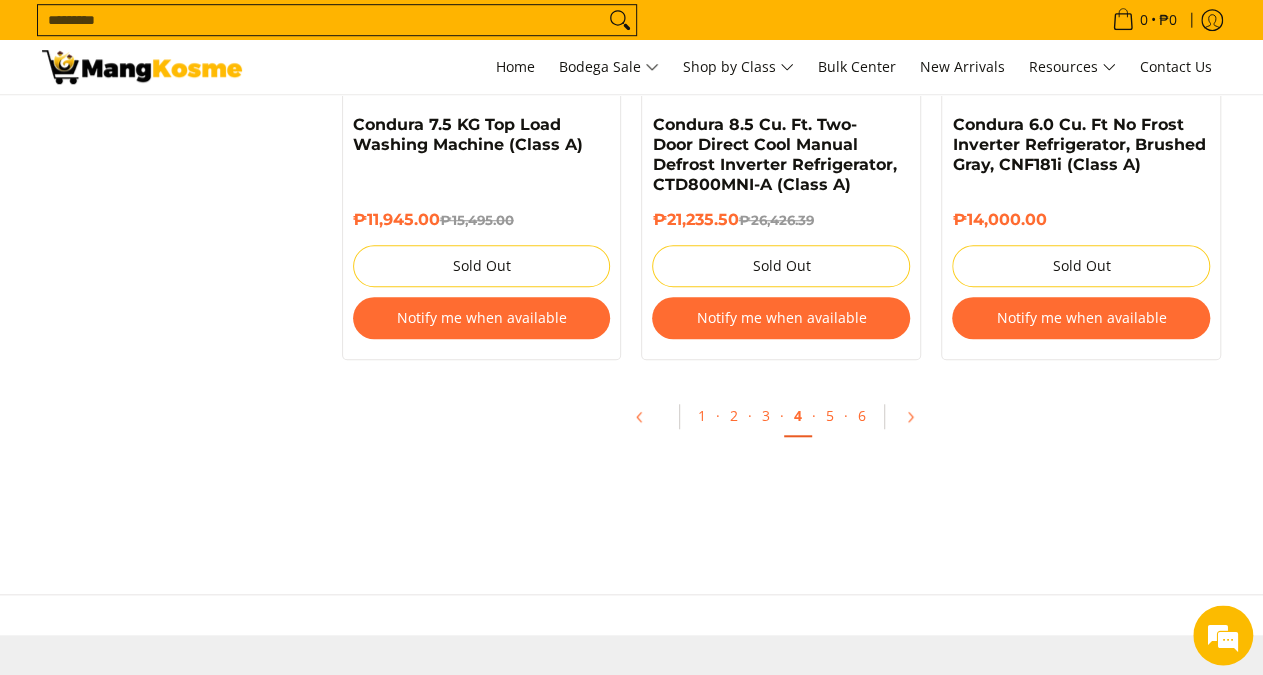 scroll, scrollTop: 4497, scrollLeft: 0, axis: vertical 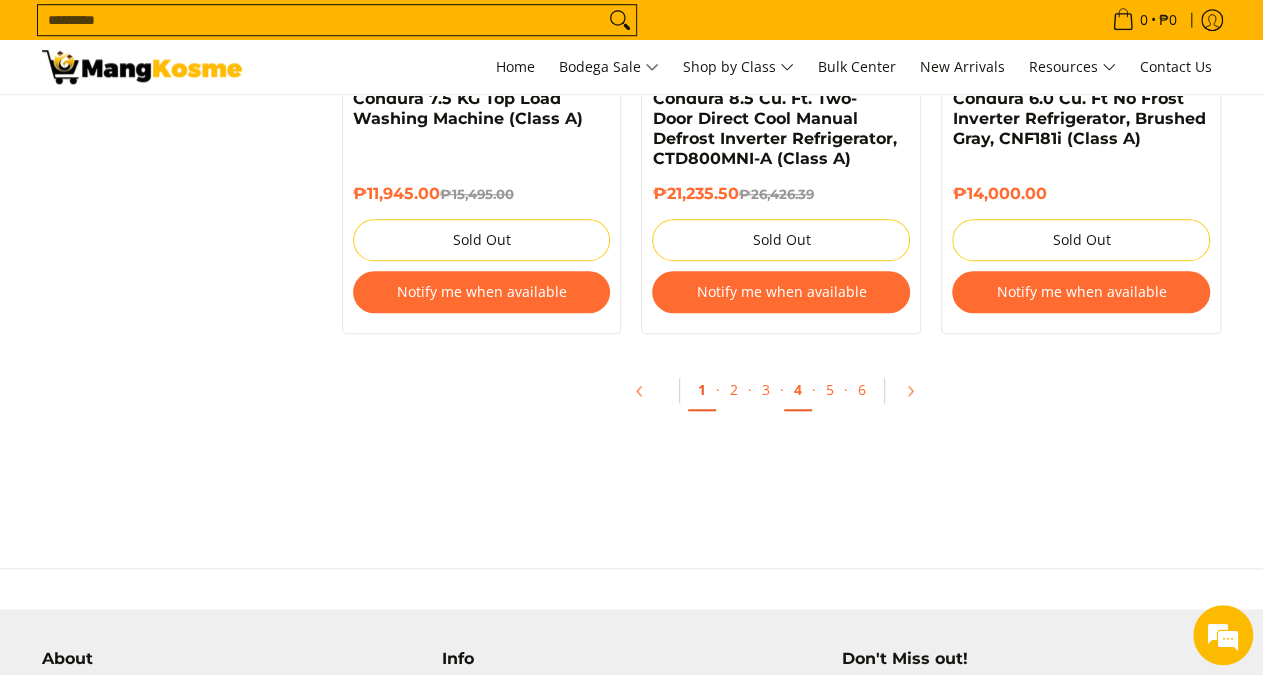 click on "1" at bounding box center [702, 390] 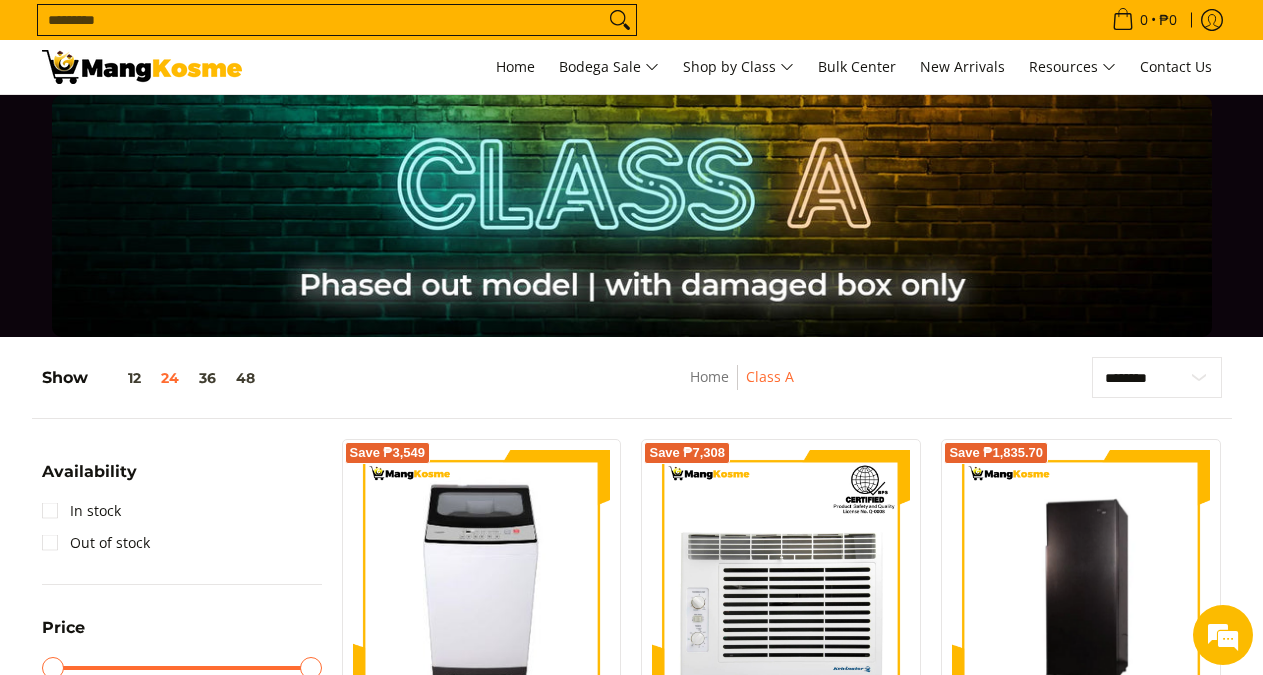 scroll, scrollTop: 0, scrollLeft: 0, axis: both 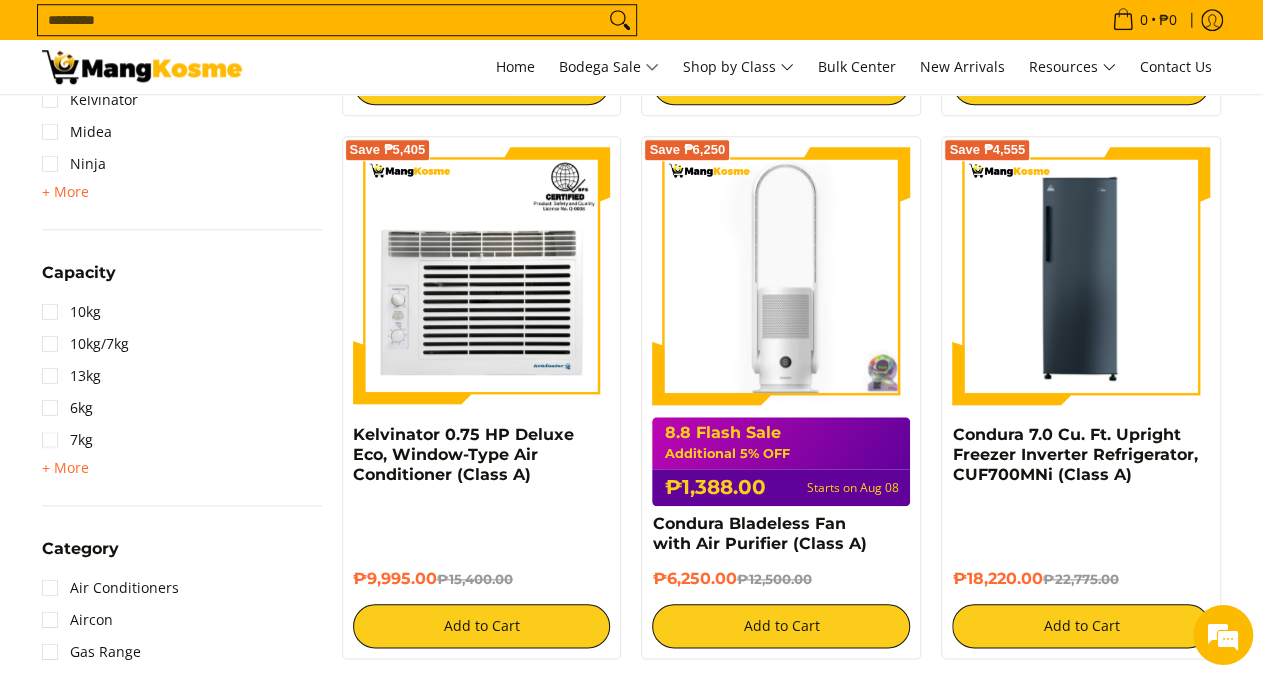 click on "8.8 Flash Sale    Additional 5% OFF
₱1,388.00
Starts on Aug 08" at bounding box center [781, 461] 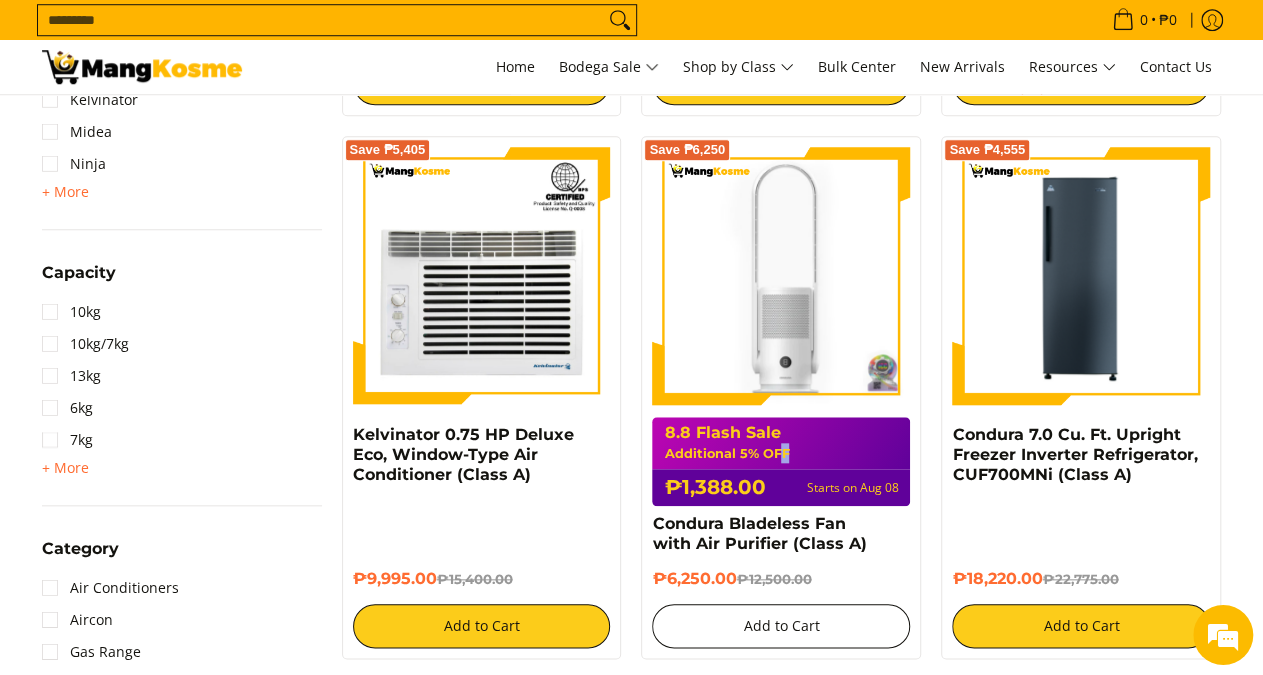 click on "Add to Cart" at bounding box center (781, 626) 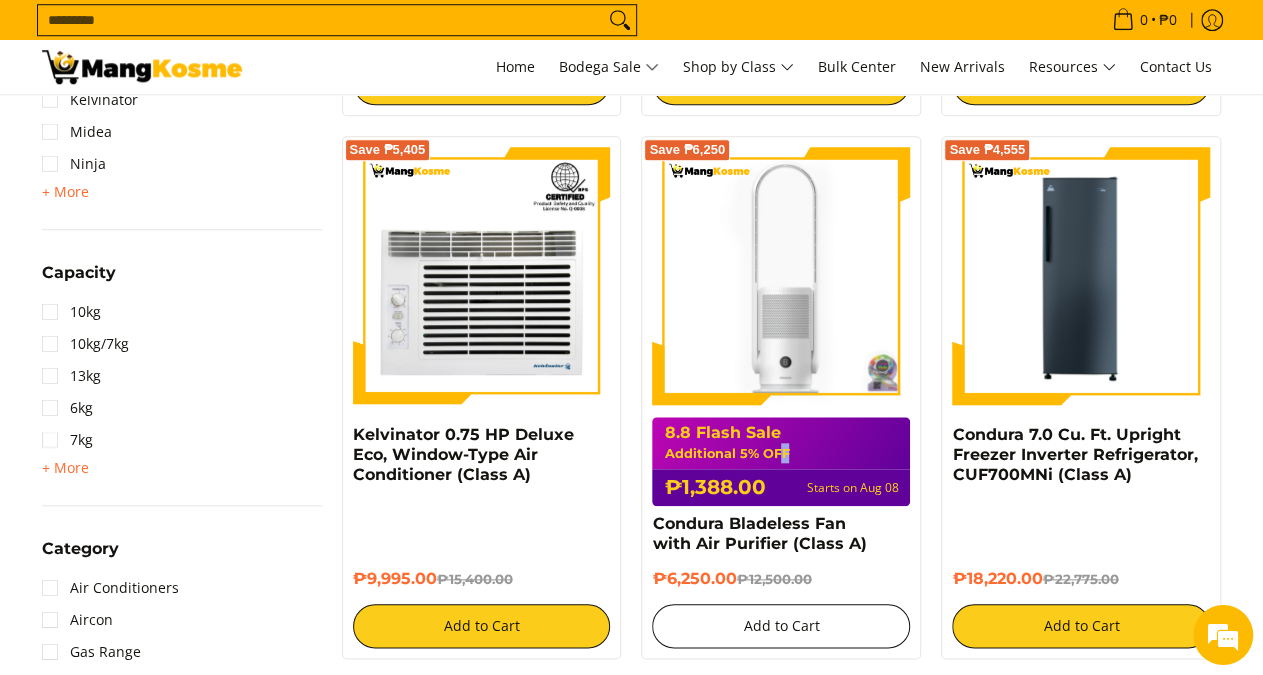scroll, scrollTop: 0, scrollLeft: 0, axis: both 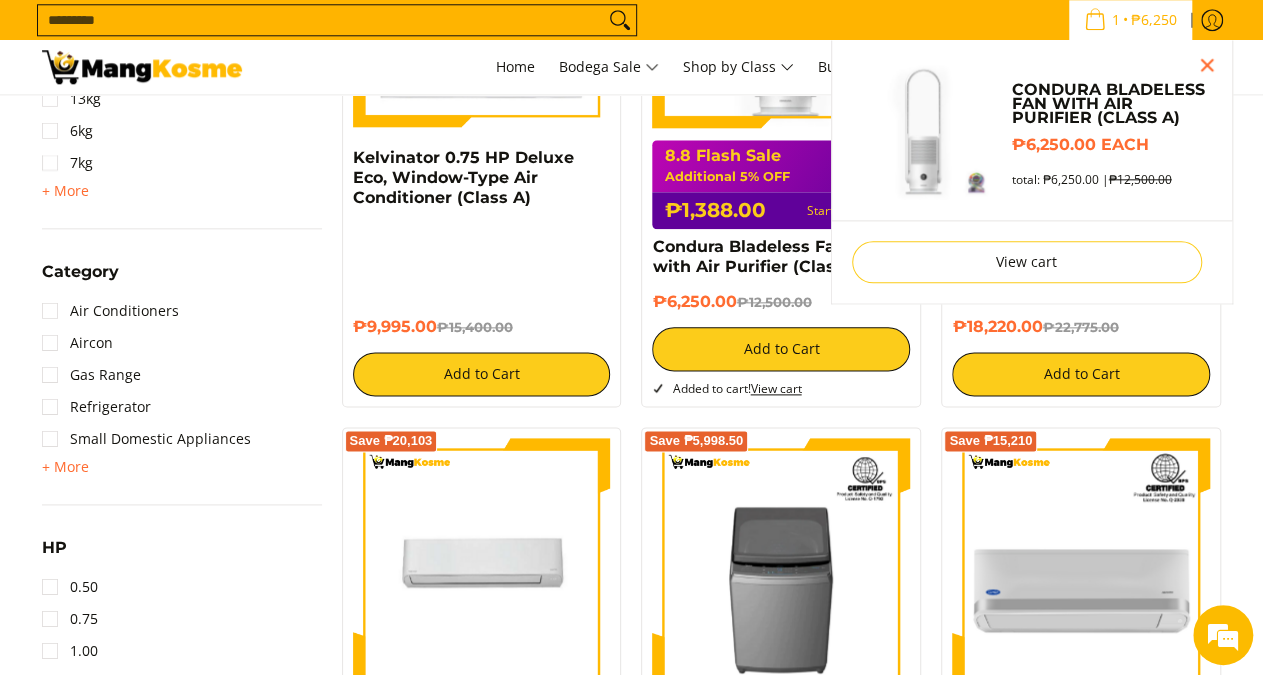 click 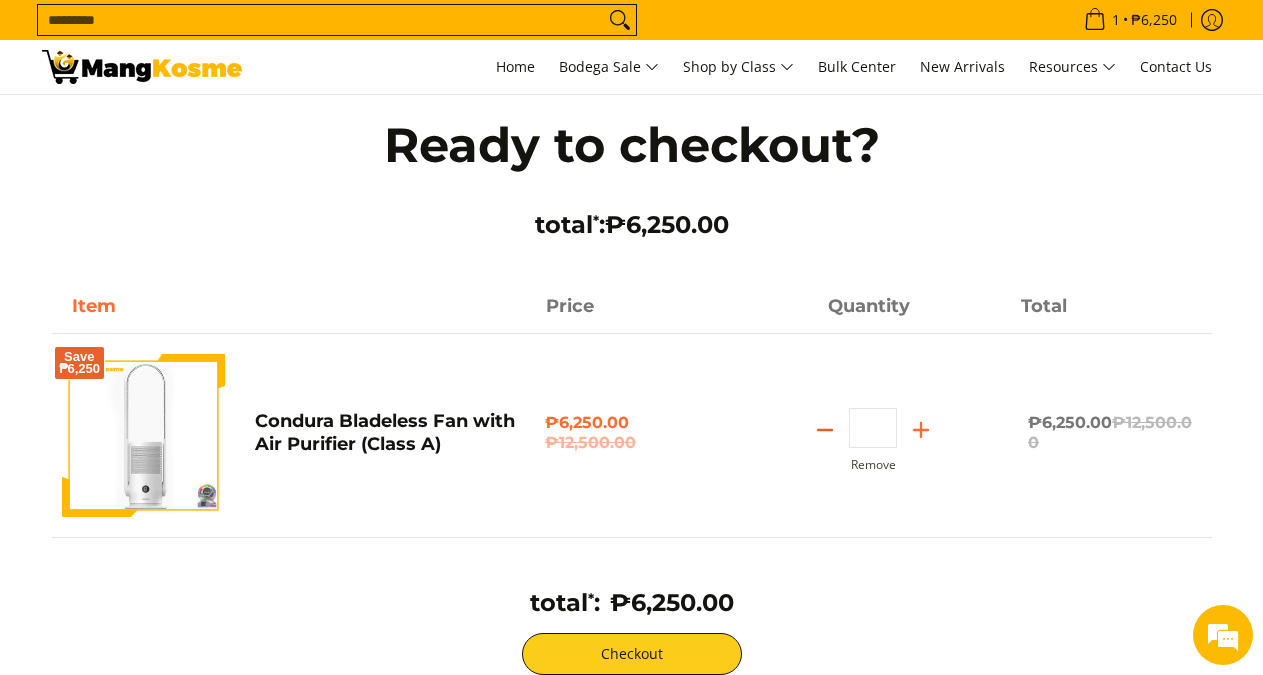 scroll, scrollTop: 0, scrollLeft: 0, axis: both 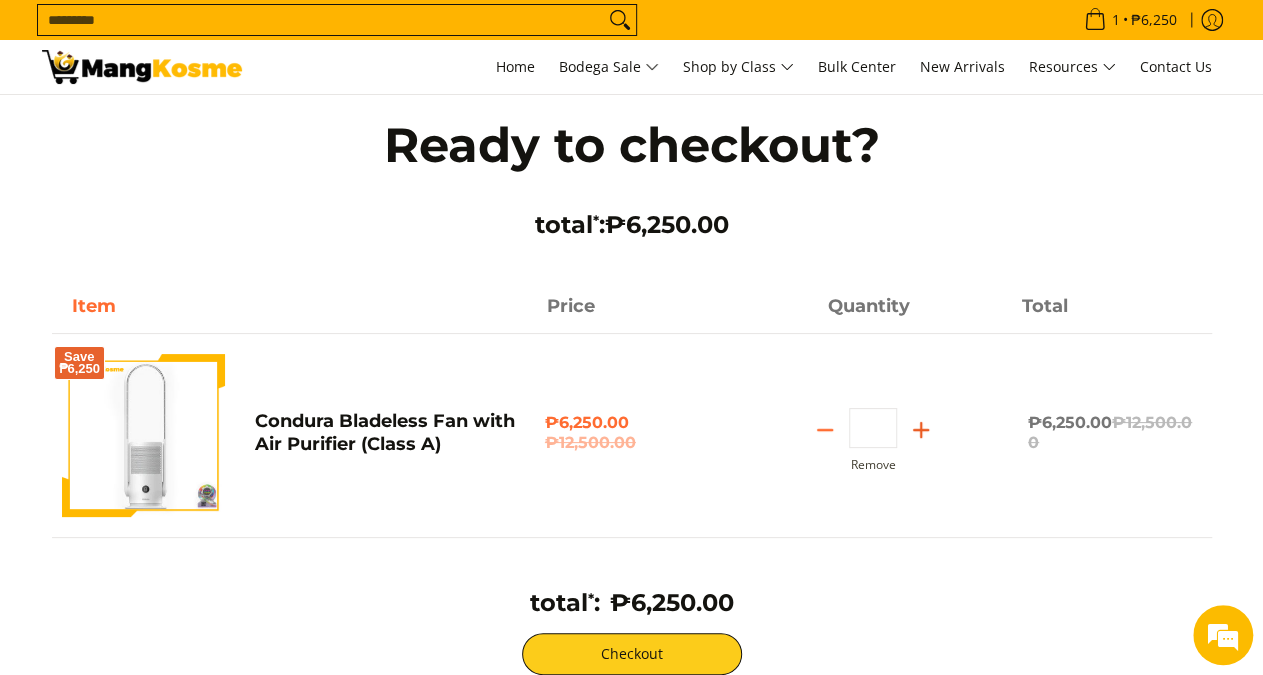 click 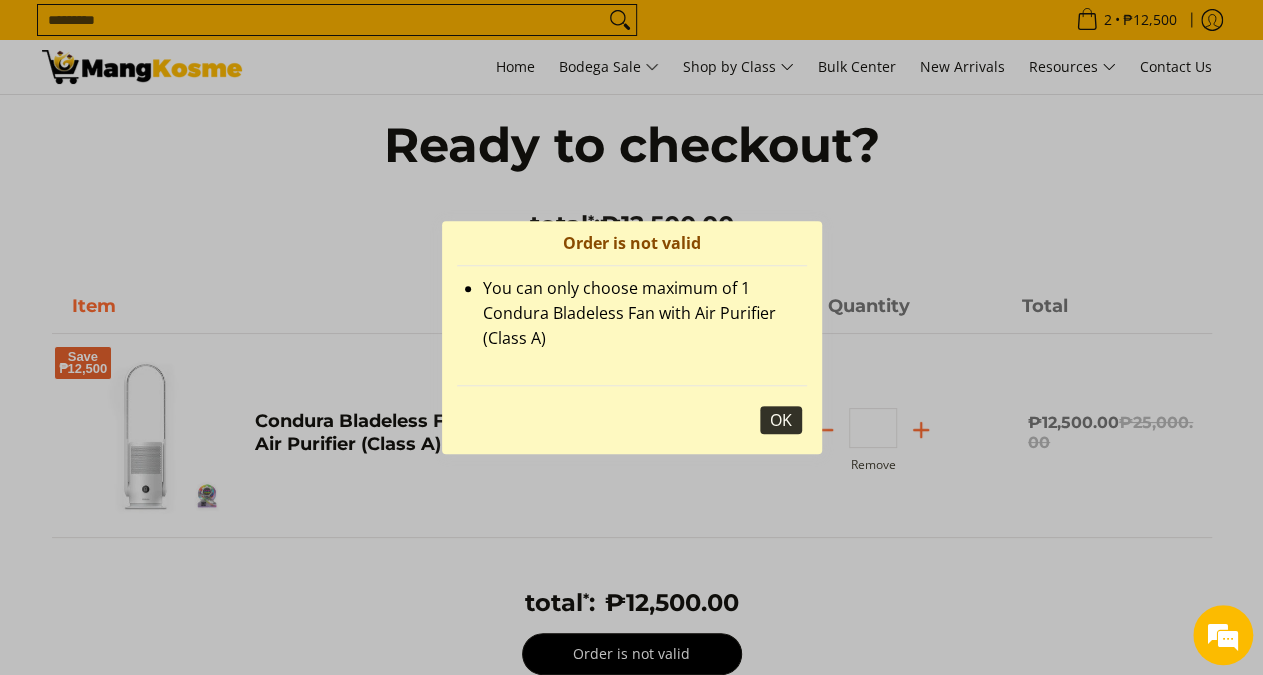 scroll, scrollTop: 0, scrollLeft: 0, axis: both 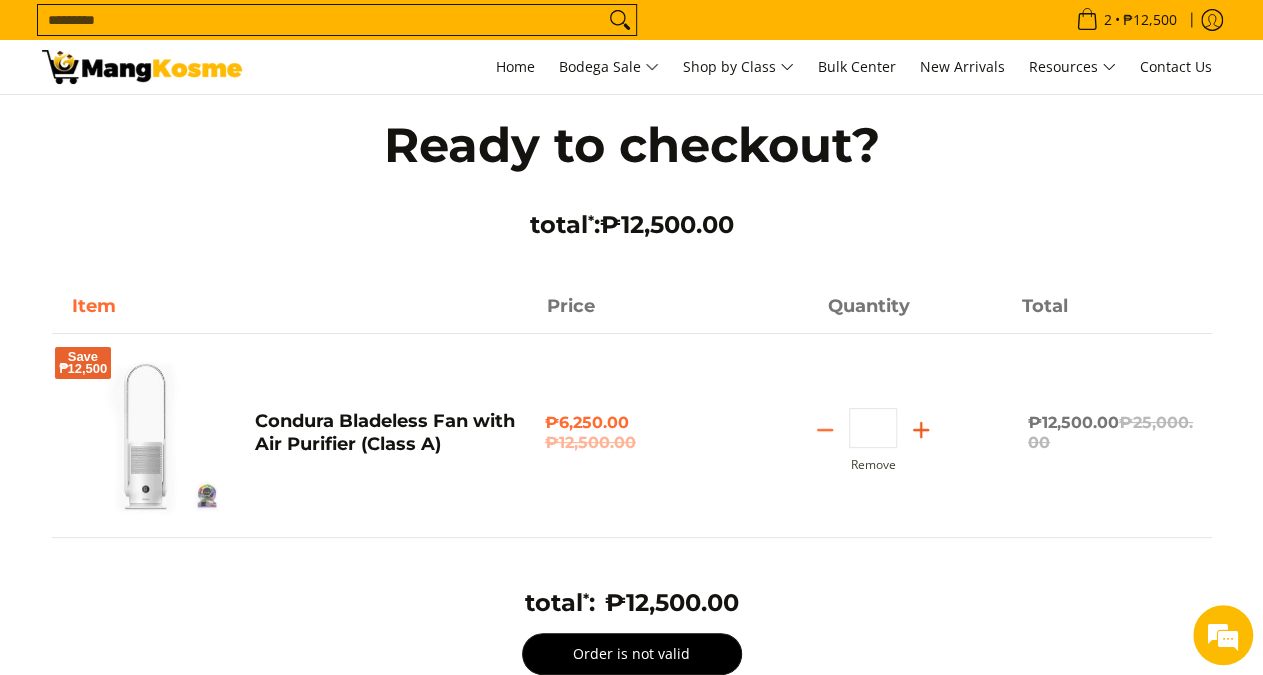 click 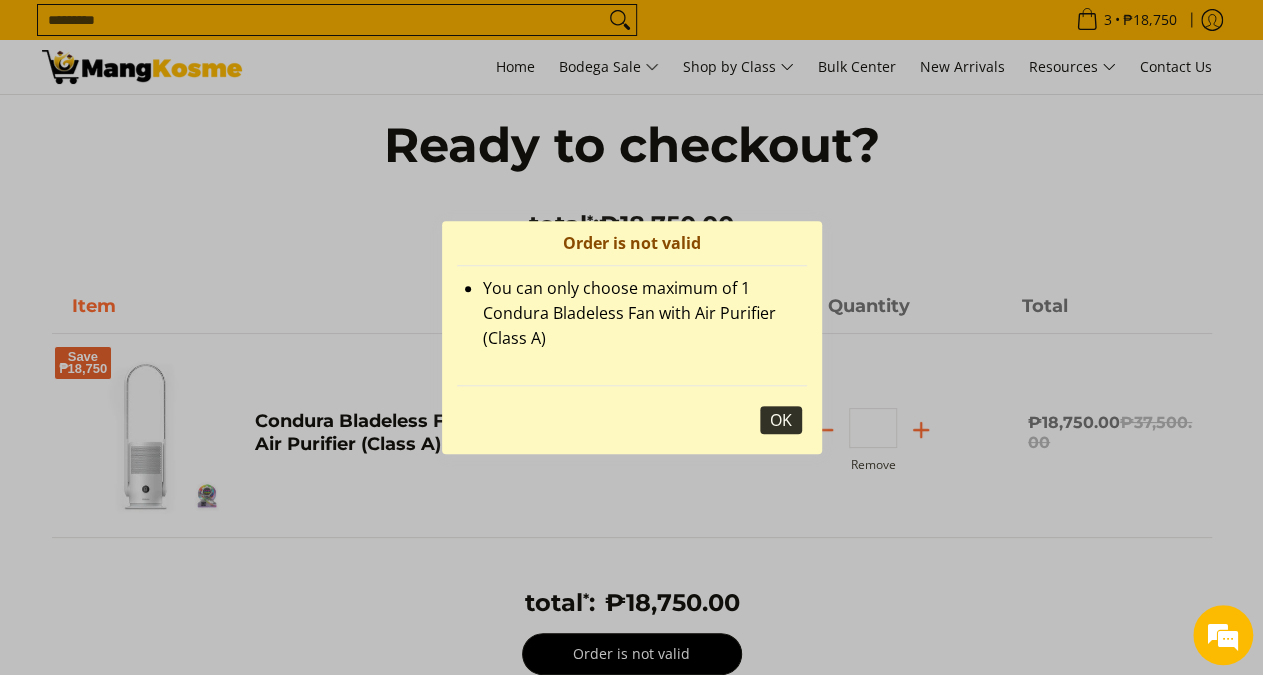 click on "OK" at bounding box center (781, 420) 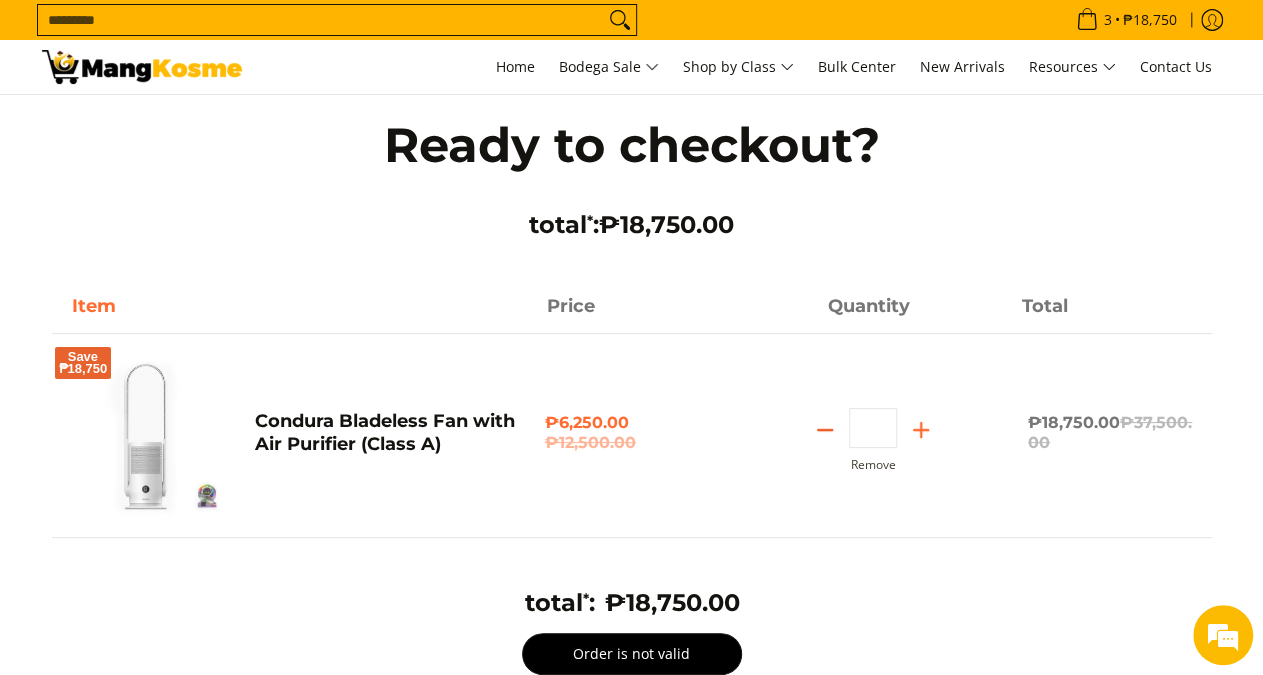 click 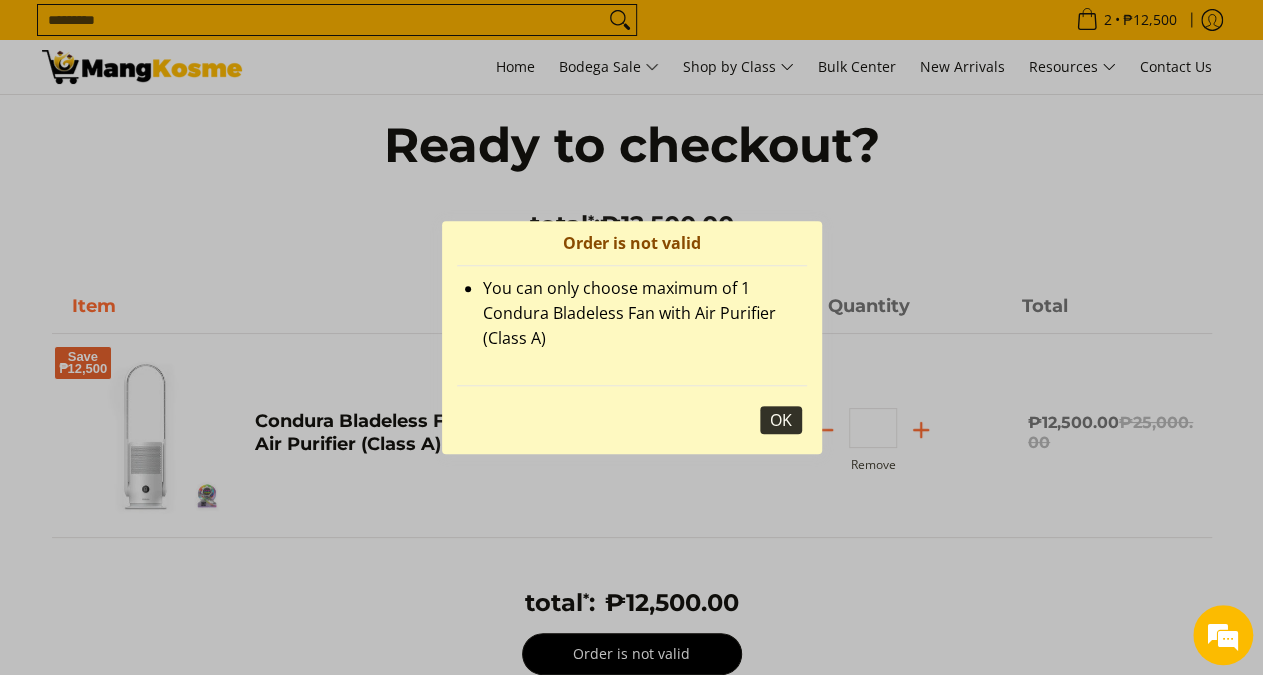 click on "OK" at bounding box center [781, 420] 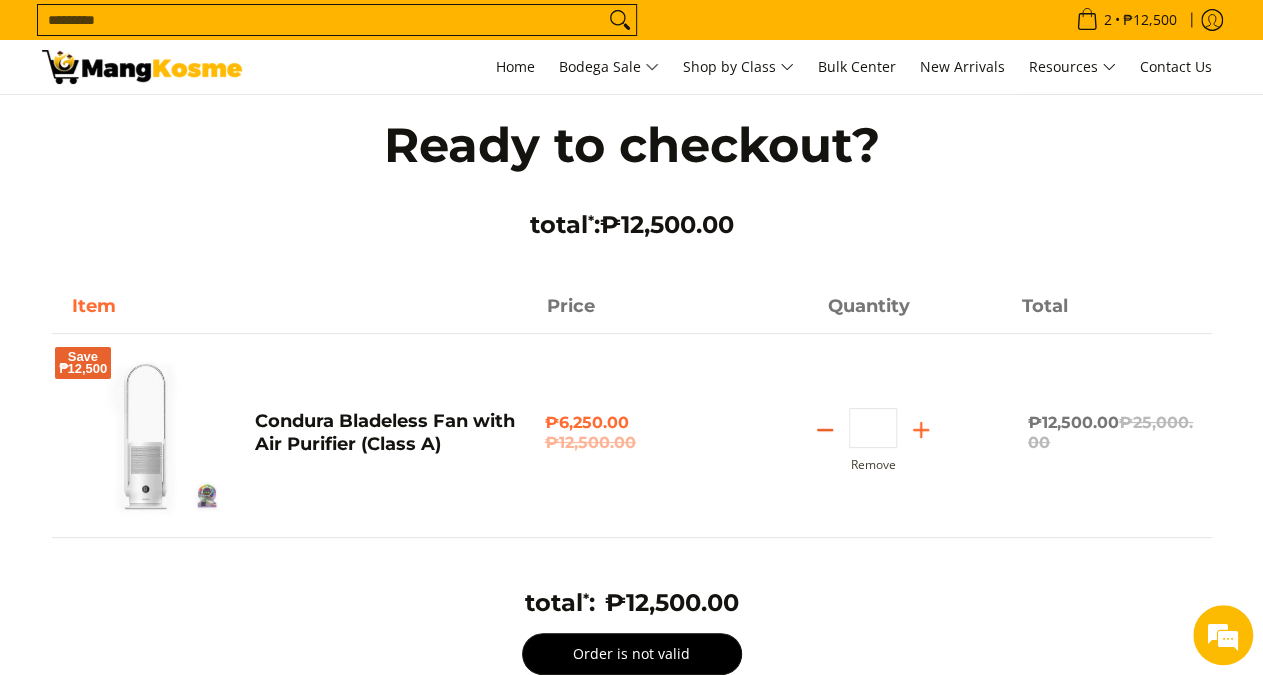 click 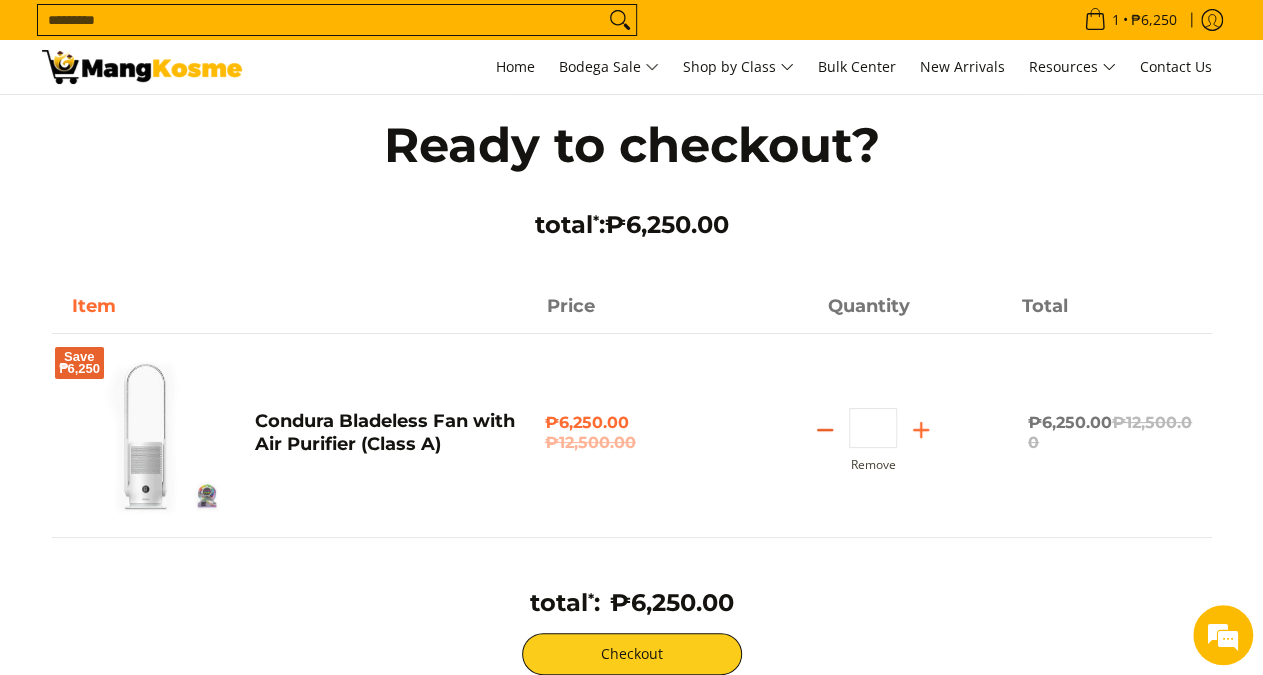 click 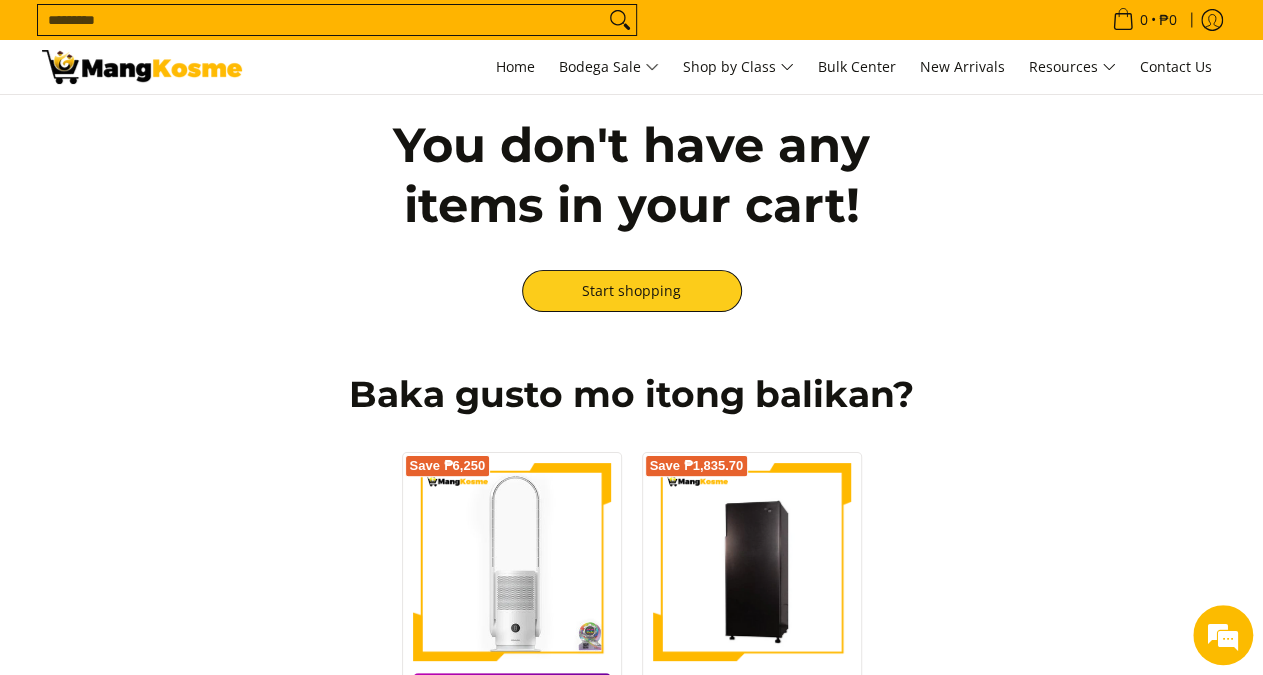 scroll, scrollTop: 484, scrollLeft: 0, axis: vertical 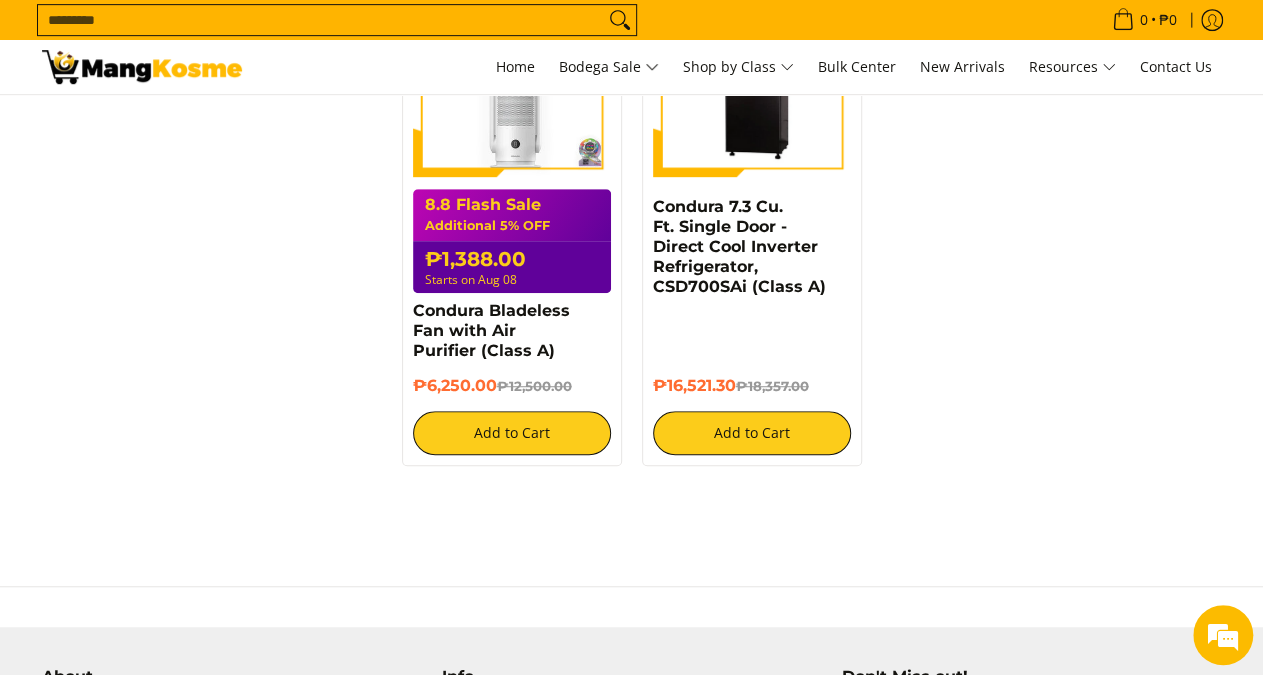 click at bounding box center [142, 67] 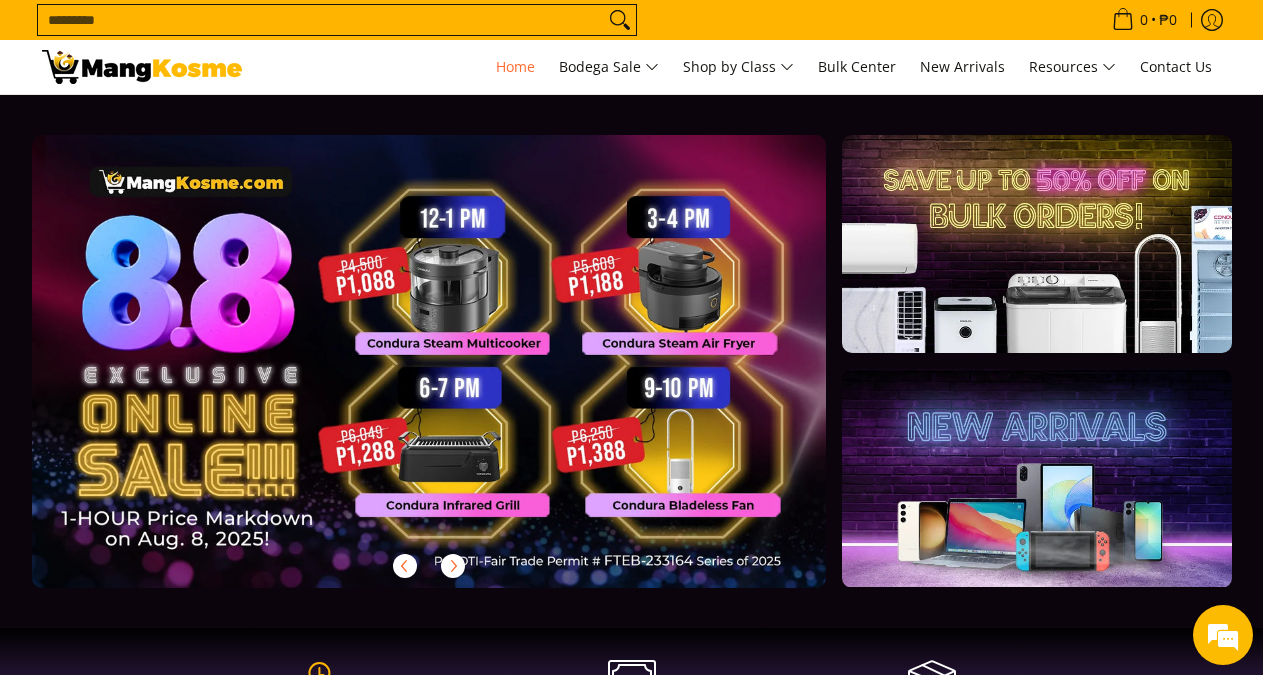 scroll, scrollTop: 0, scrollLeft: 0, axis: both 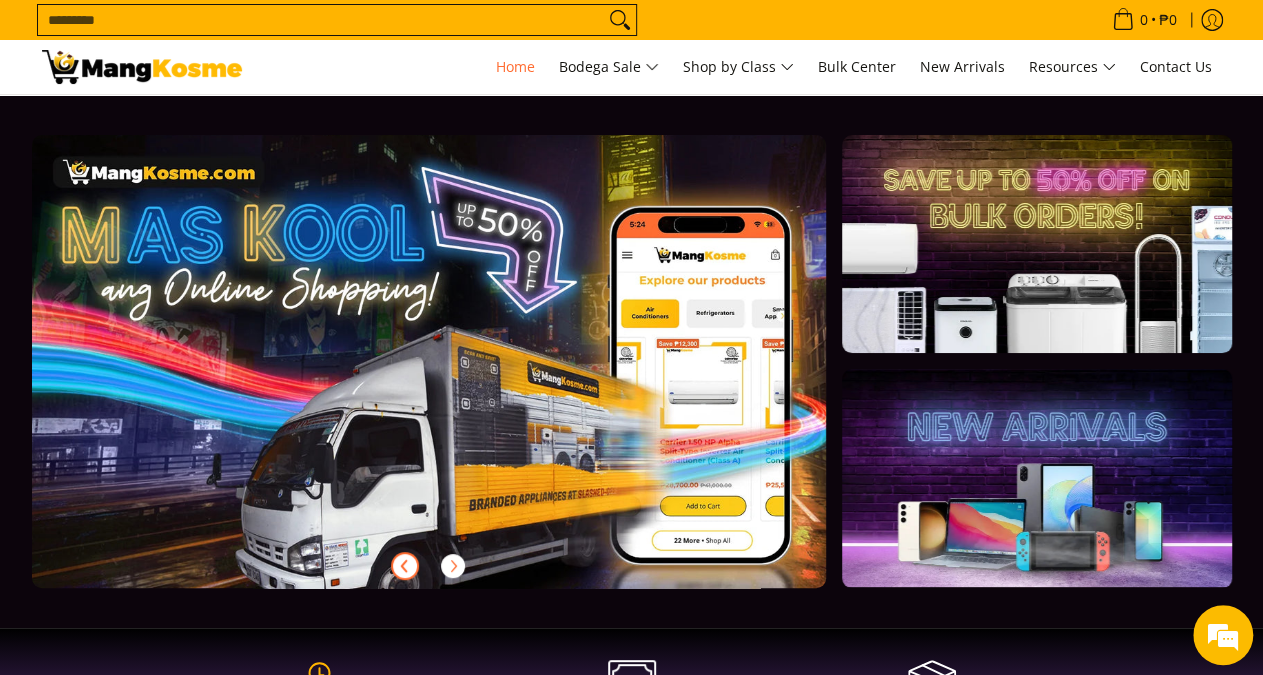 click 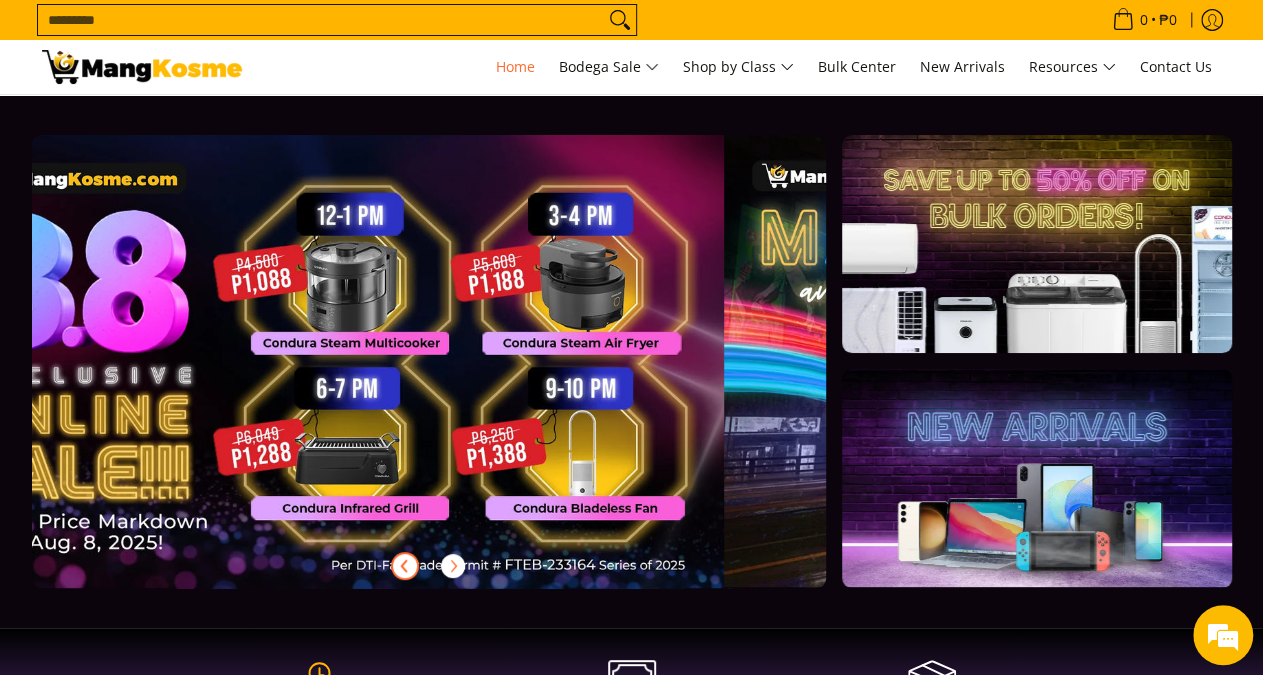 scroll, scrollTop: 0, scrollLeft: 0, axis: both 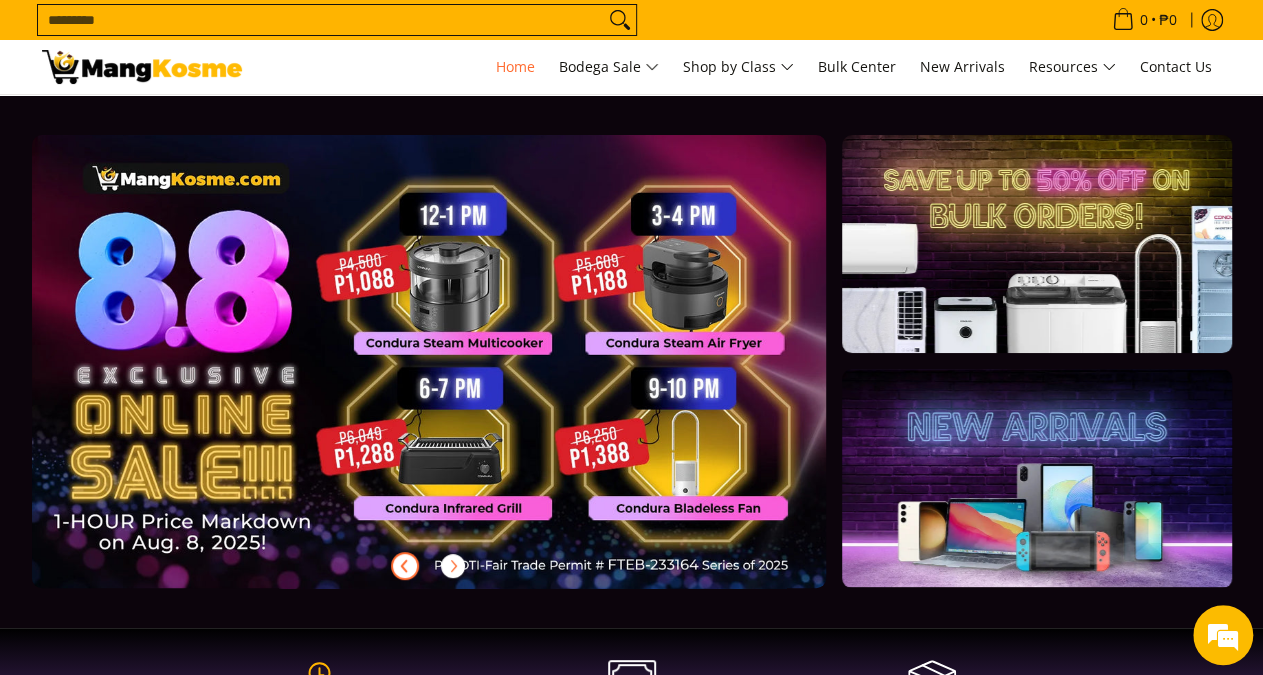 click 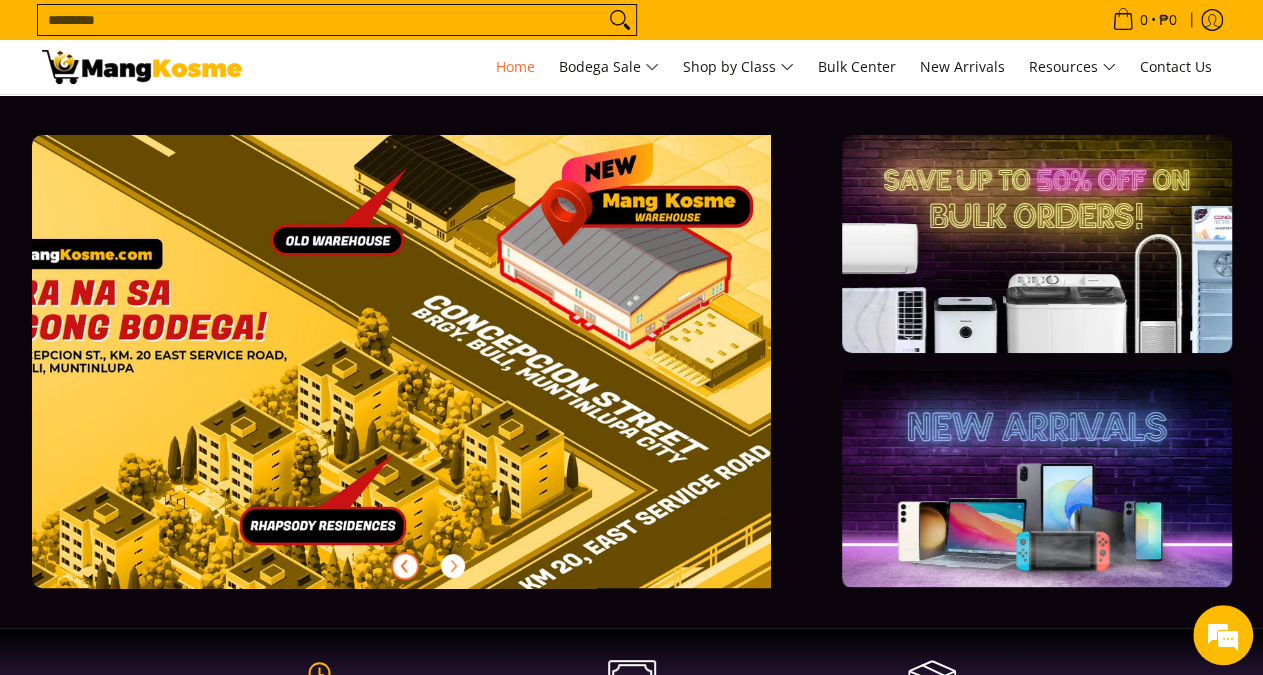 click 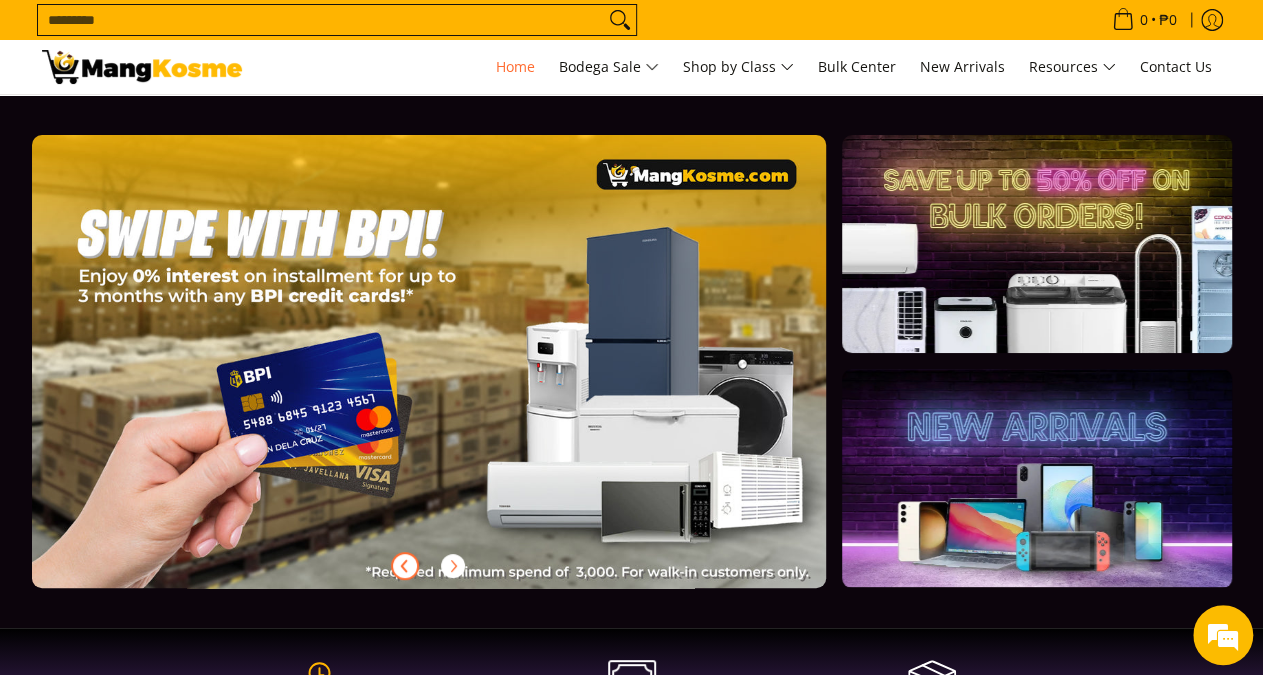 click 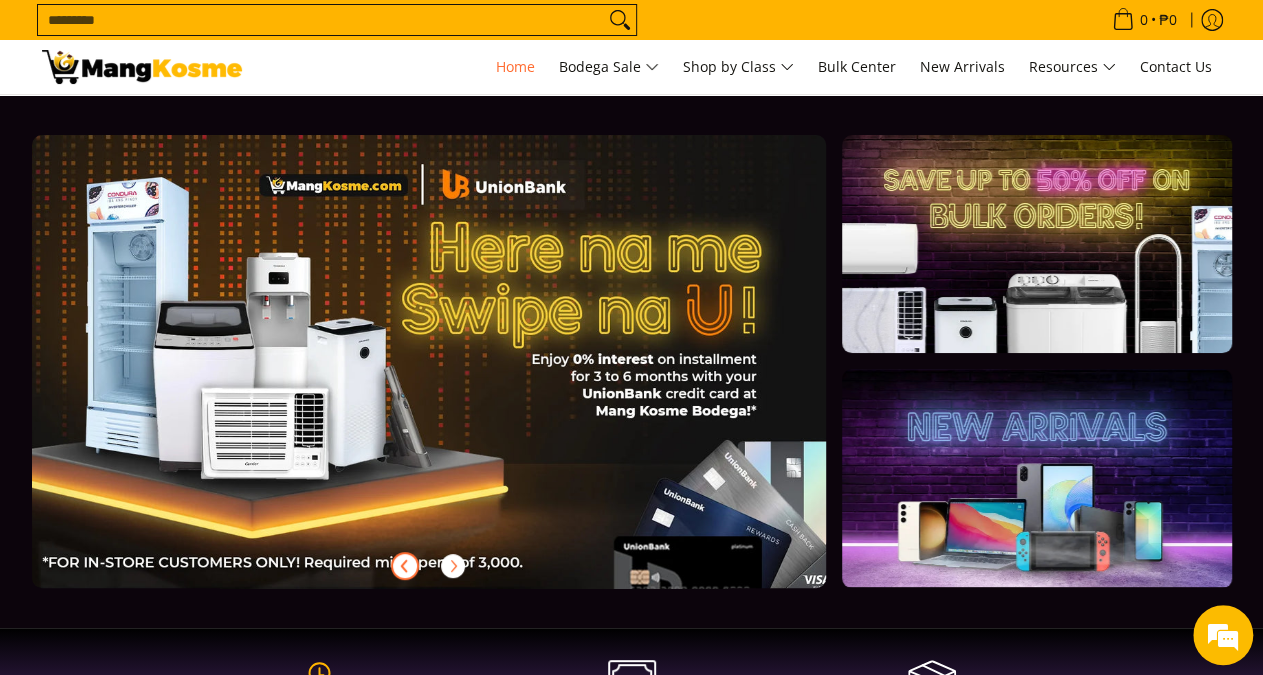 click 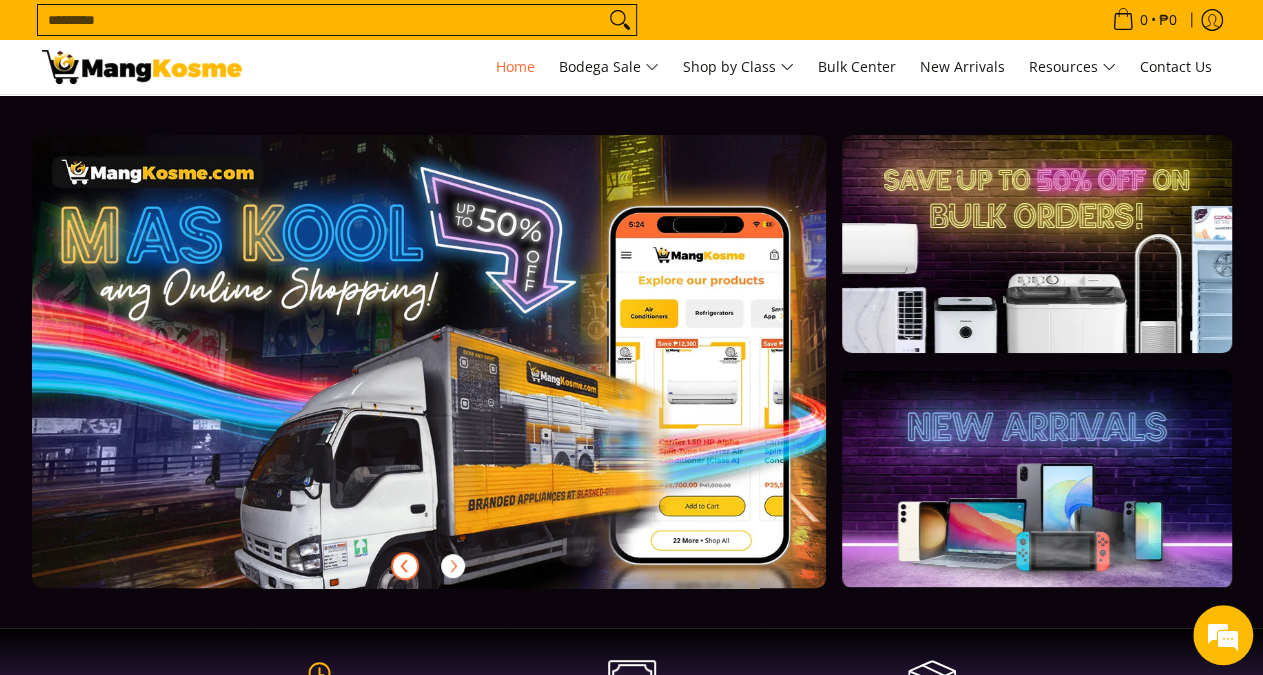 scroll, scrollTop: 0, scrollLeft: 794, axis: horizontal 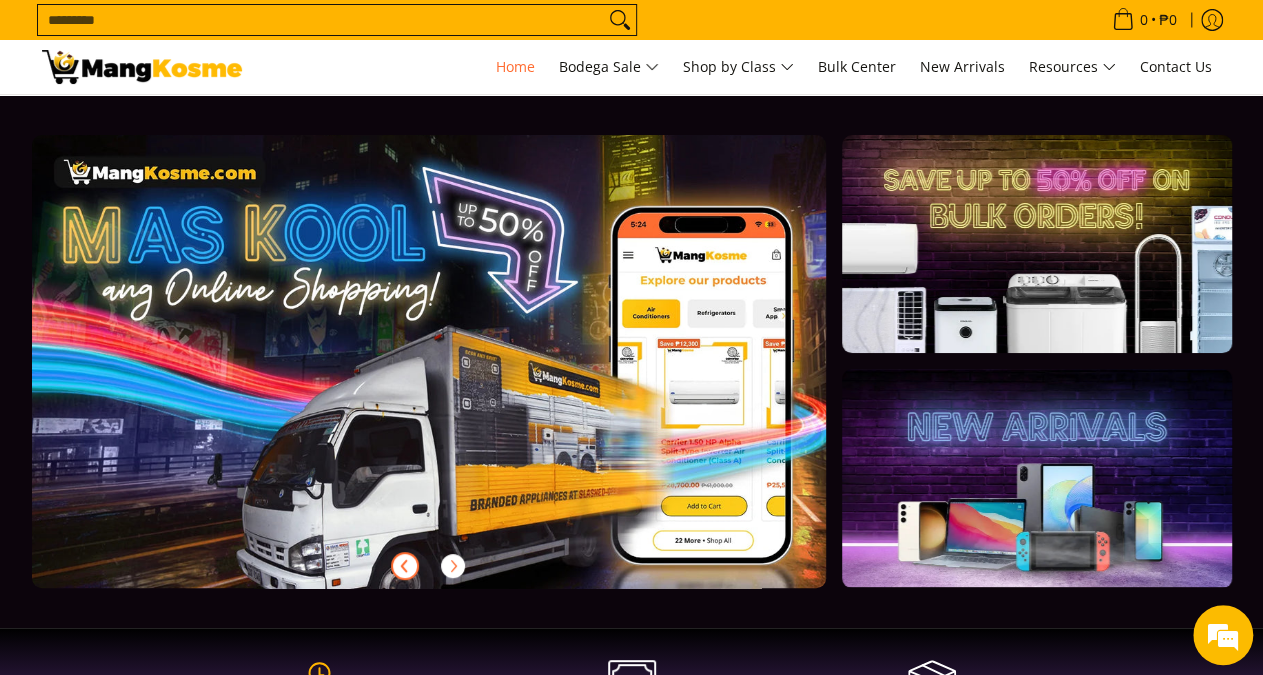 click 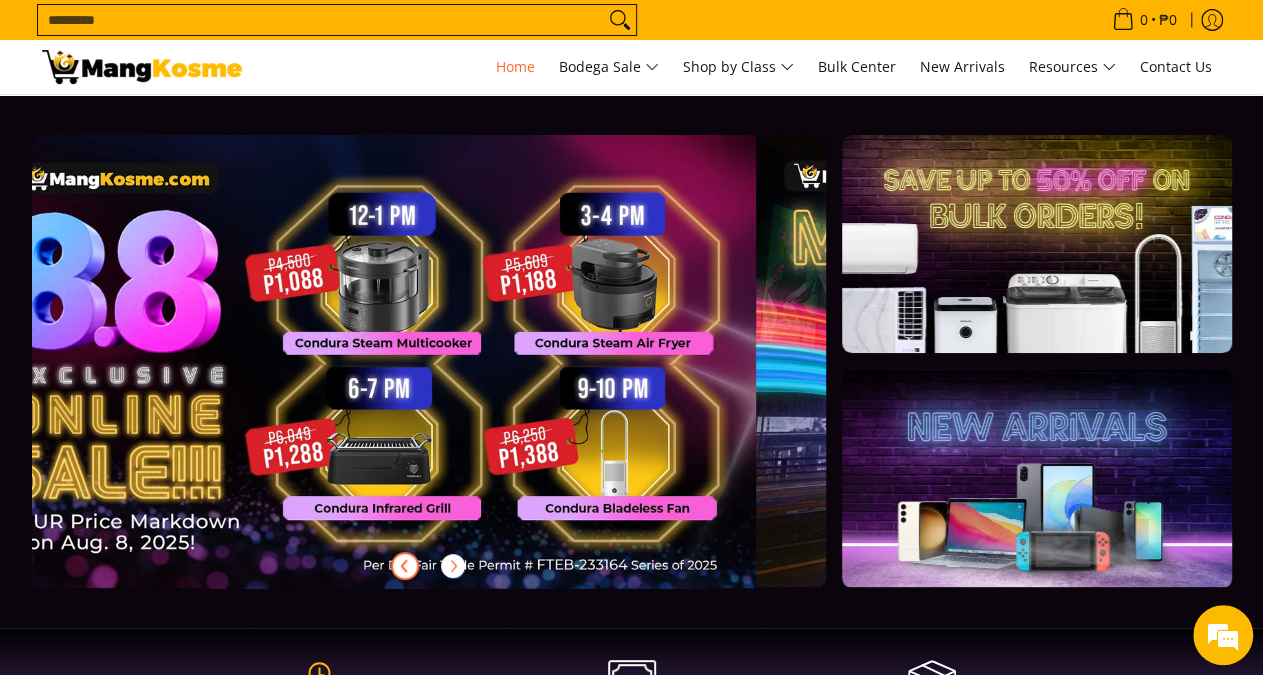 scroll, scrollTop: 0, scrollLeft: 0, axis: both 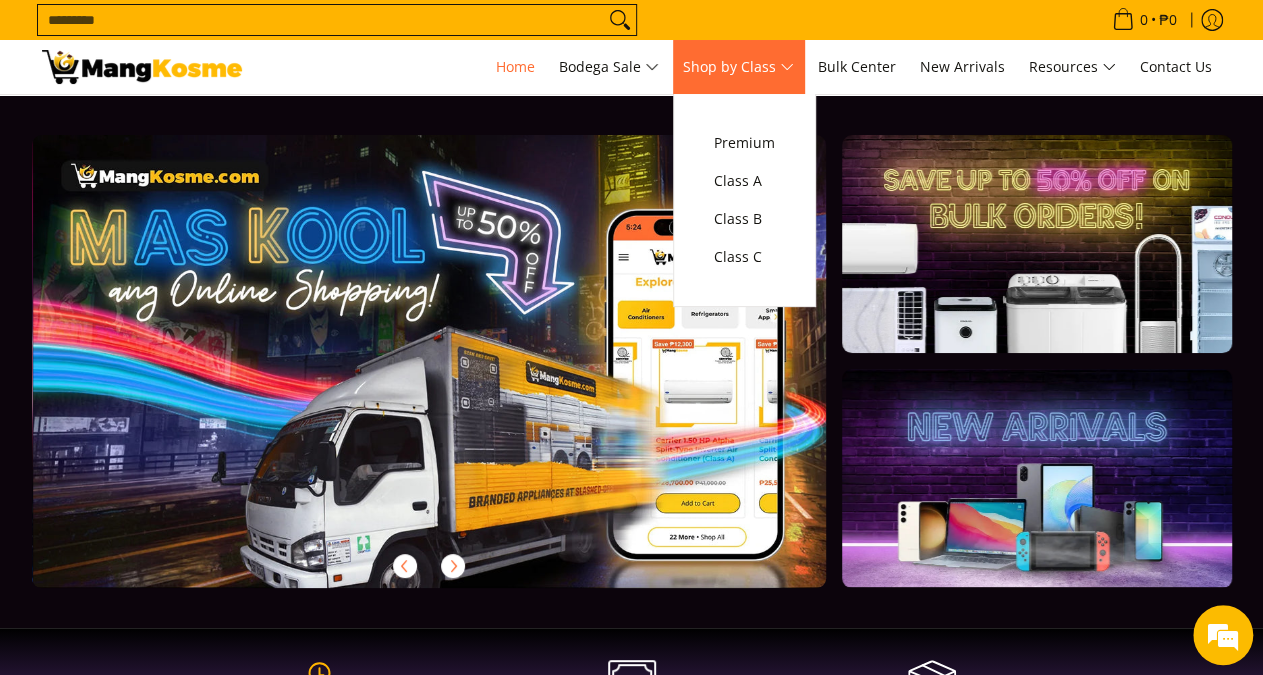 click on "Shop by Class" at bounding box center [738, 67] 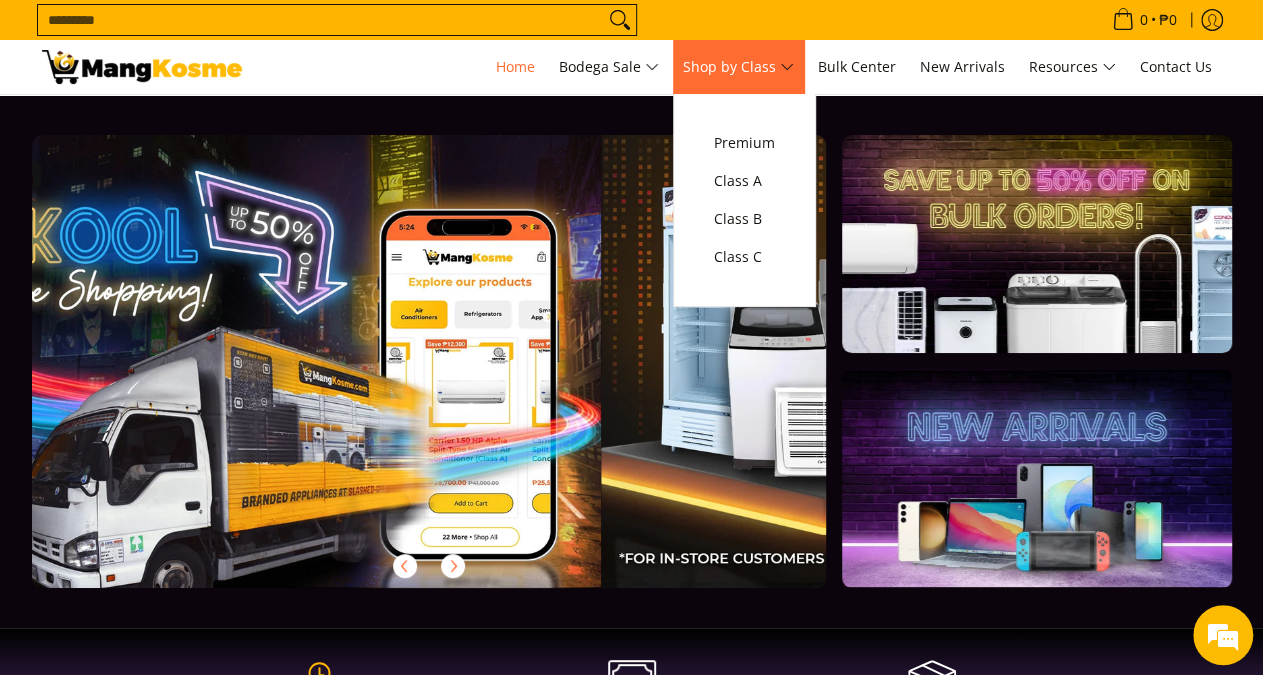 scroll, scrollTop: 0, scrollLeft: 1590, axis: horizontal 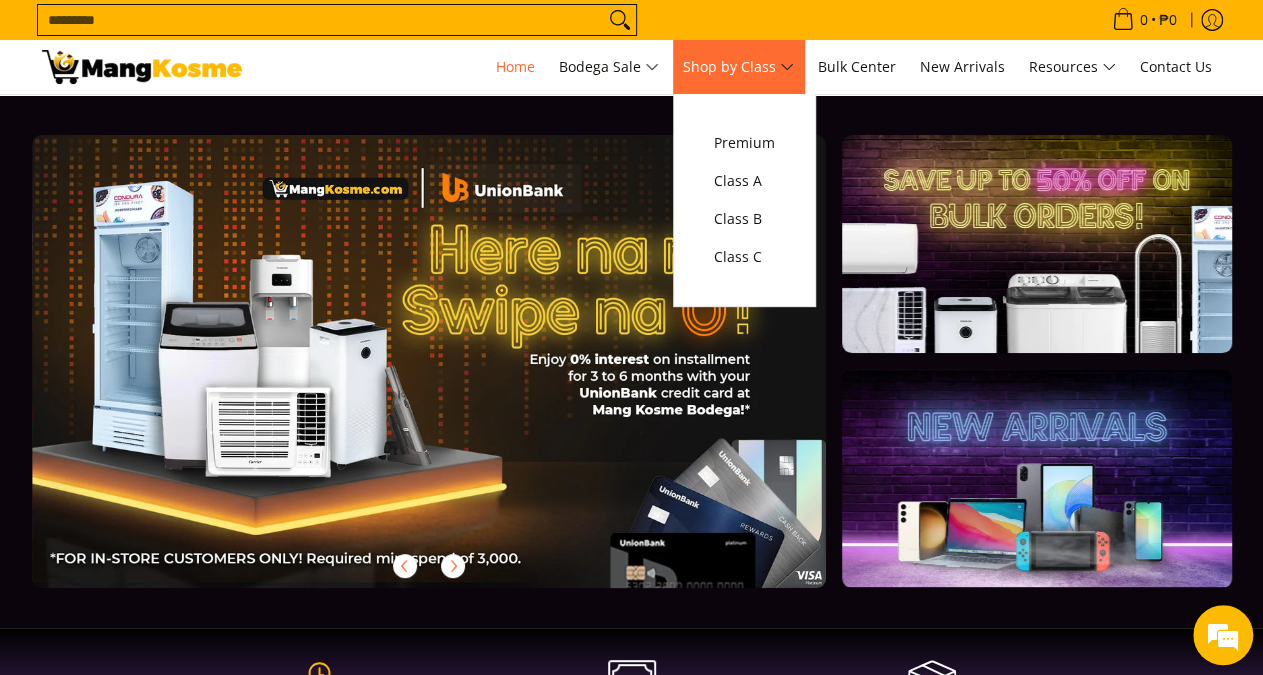 click on "Shop by Class" at bounding box center (738, 67) 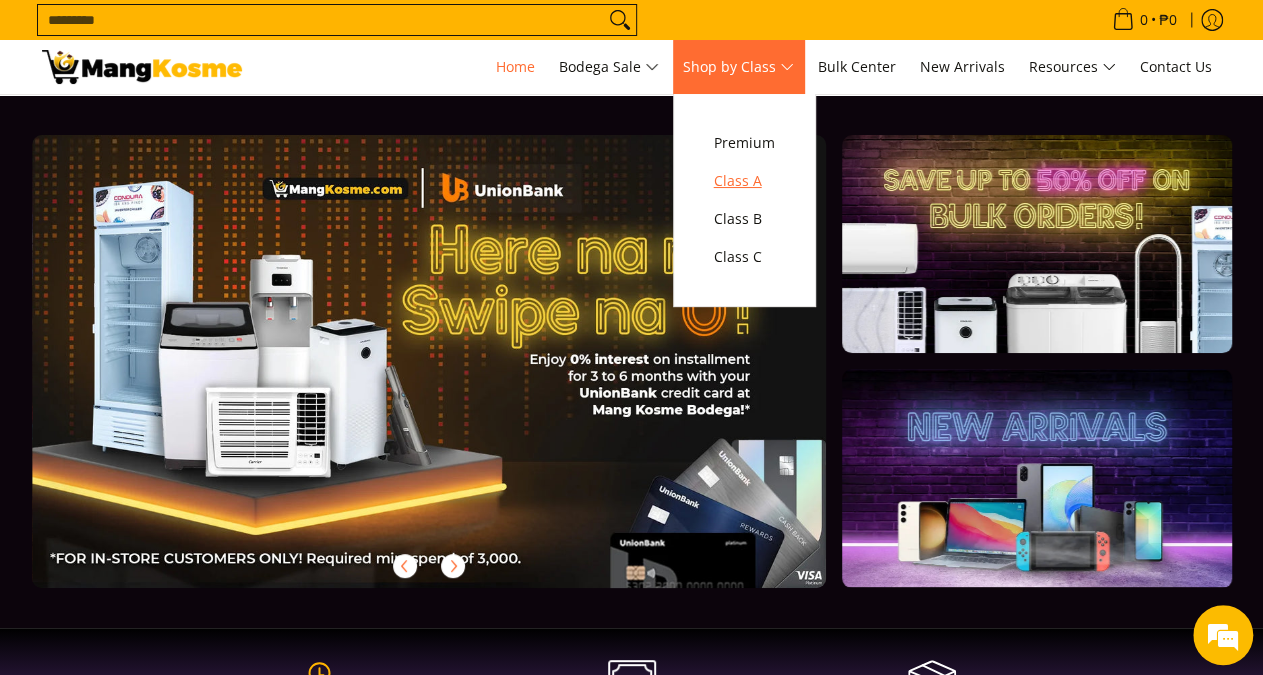 click on "Class A" at bounding box center (744, 181) 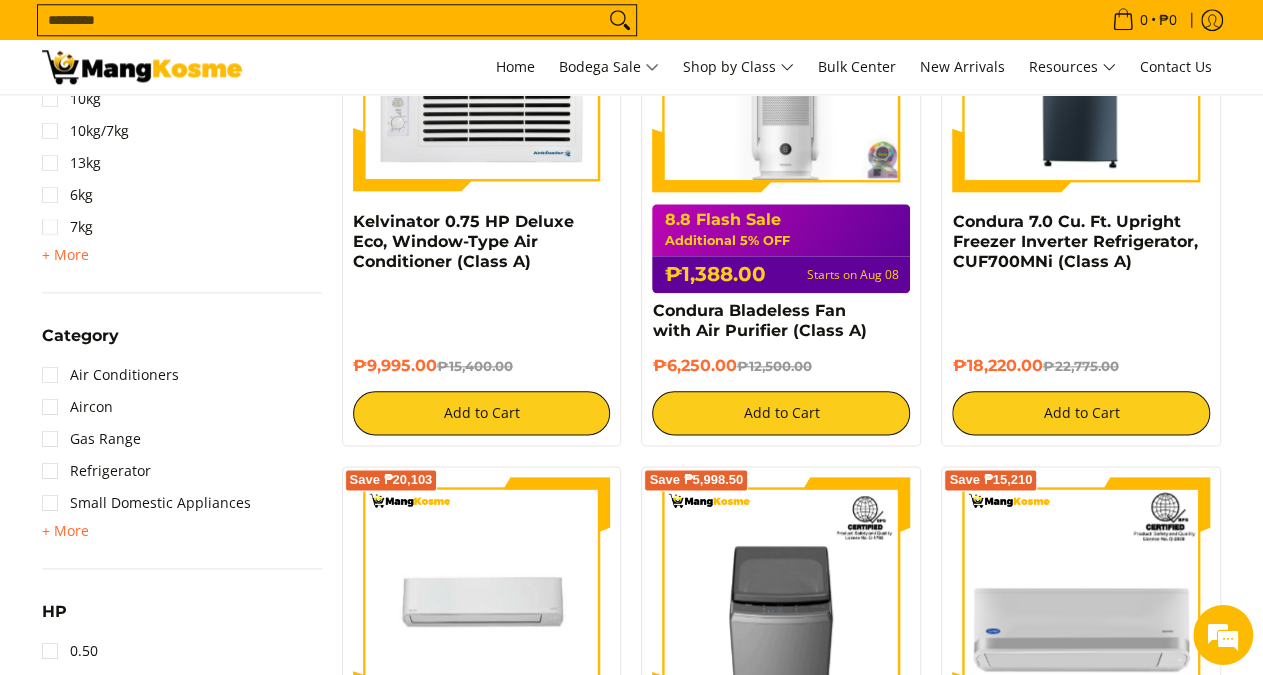 scroll, scrollTop: 1031, scrollLeft: 0, axis: vertical 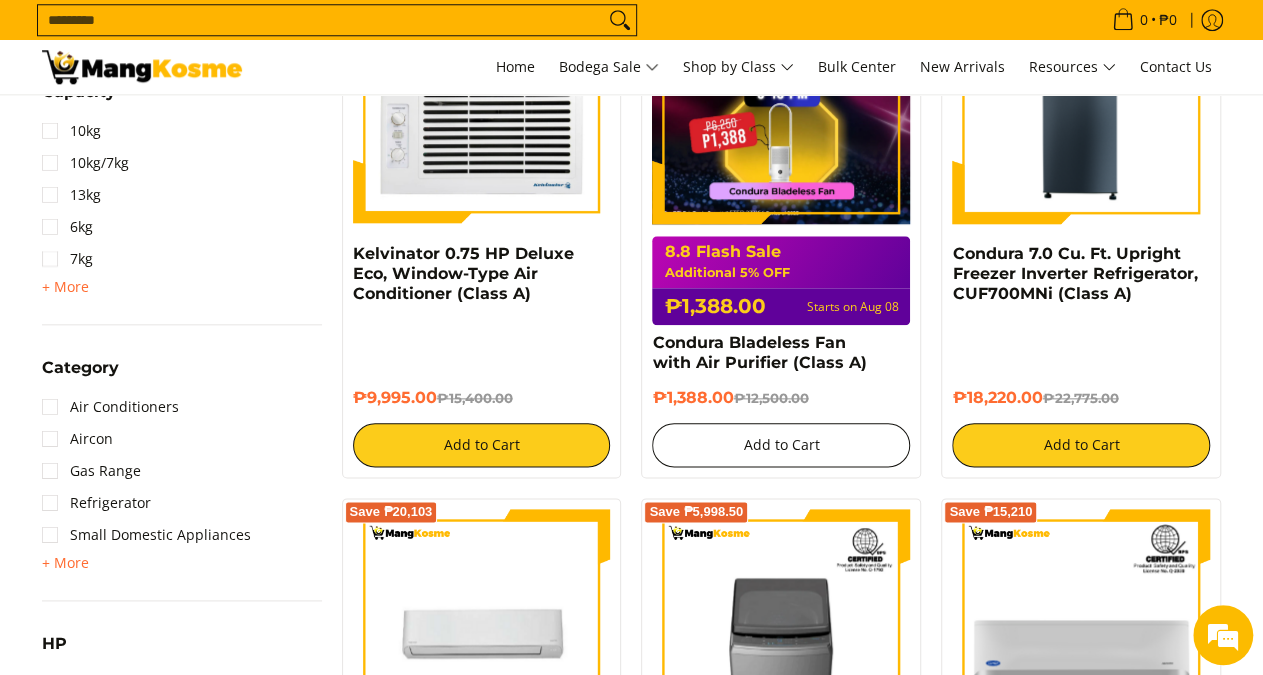 click on "Add to Cart" at bounding box center (781, 445) 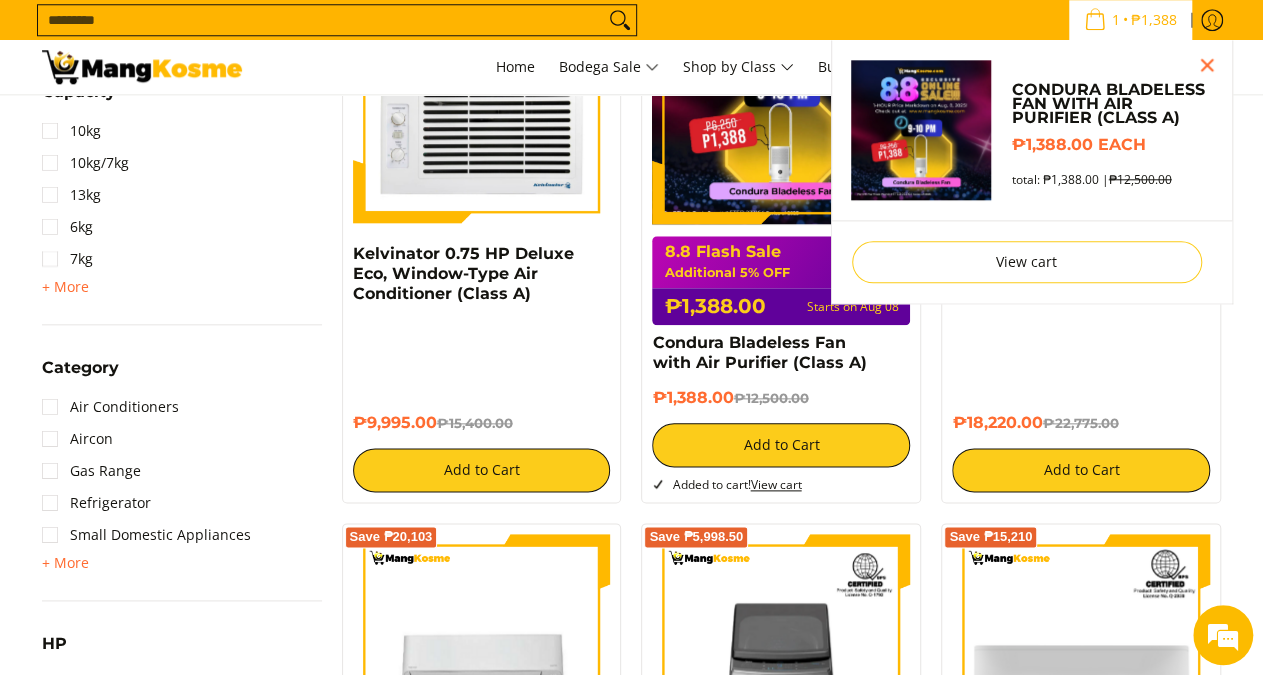scroll, scrollTop: 0, scrollLeft: 0, axis: both 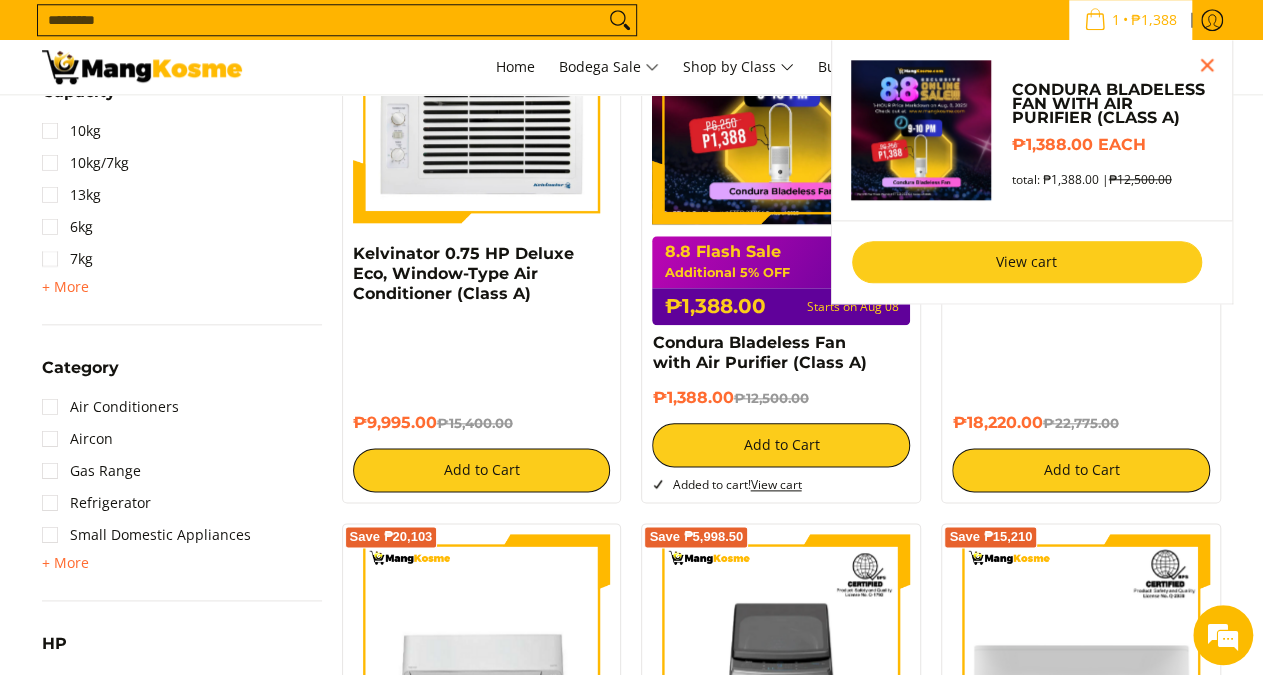 click on "View cart" at bounding box center [1027, 262] 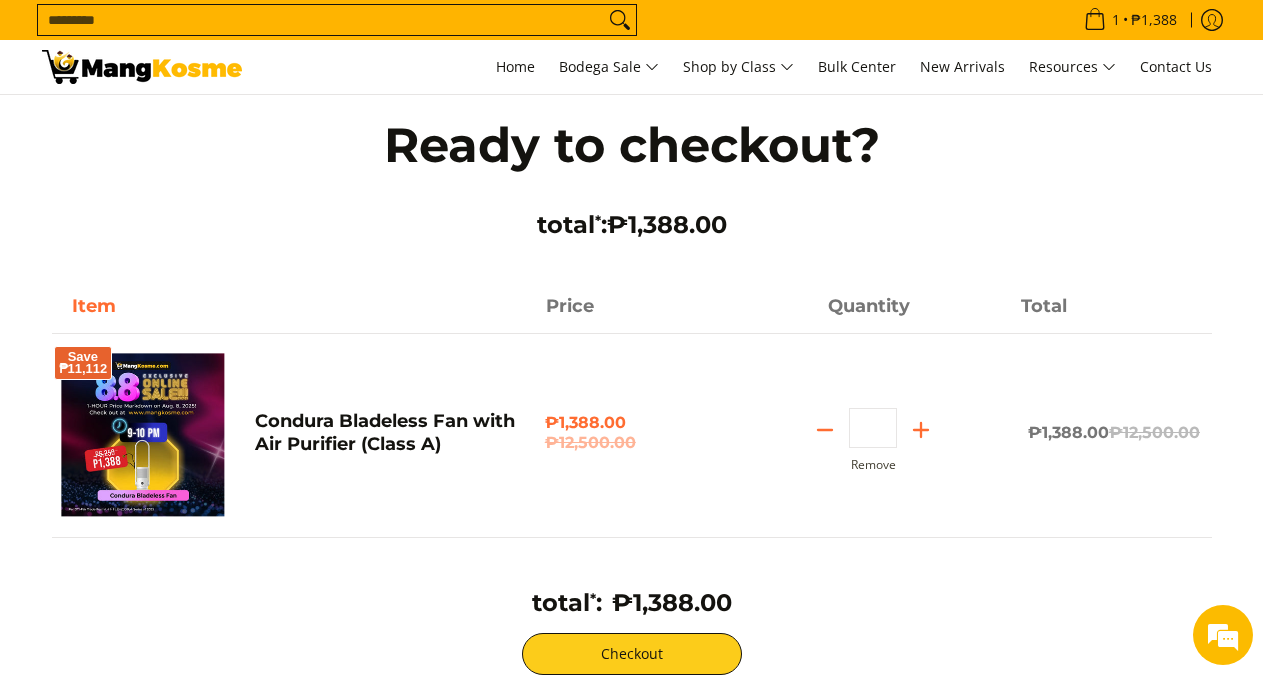 scroll, scrollTop: 0, scrollLeft: 0, axis: both 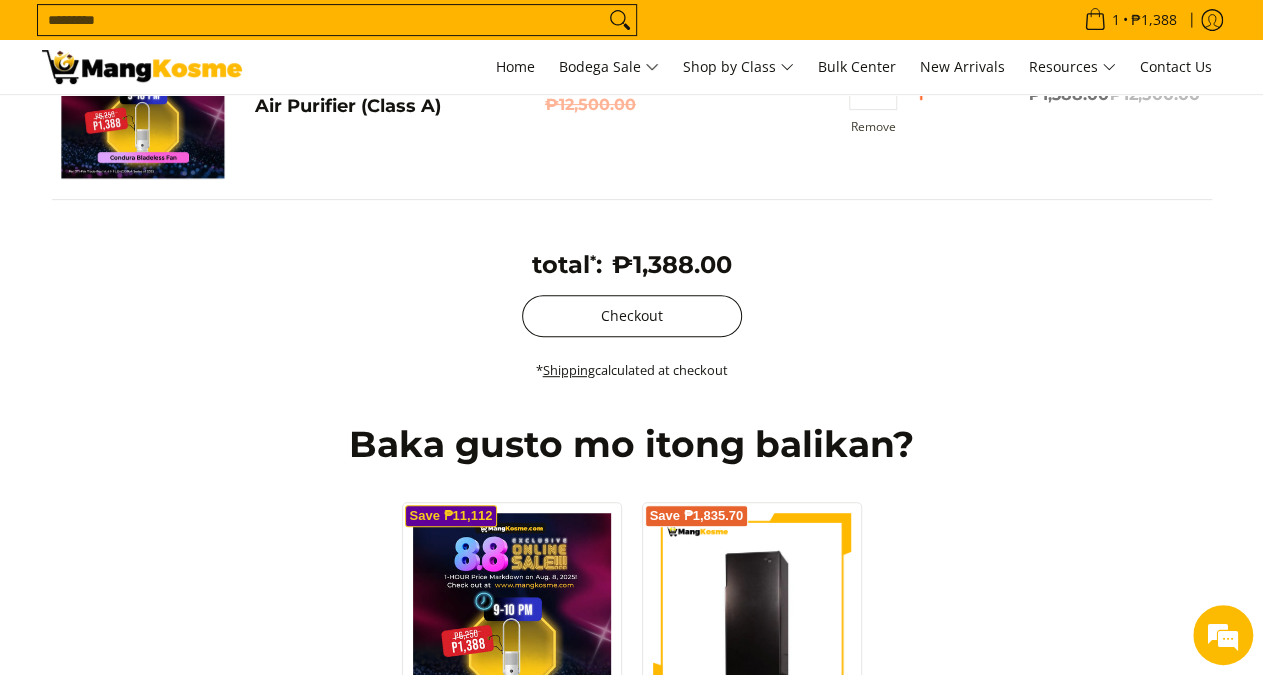 click on "Checkout" at bounding box center [632, 316] 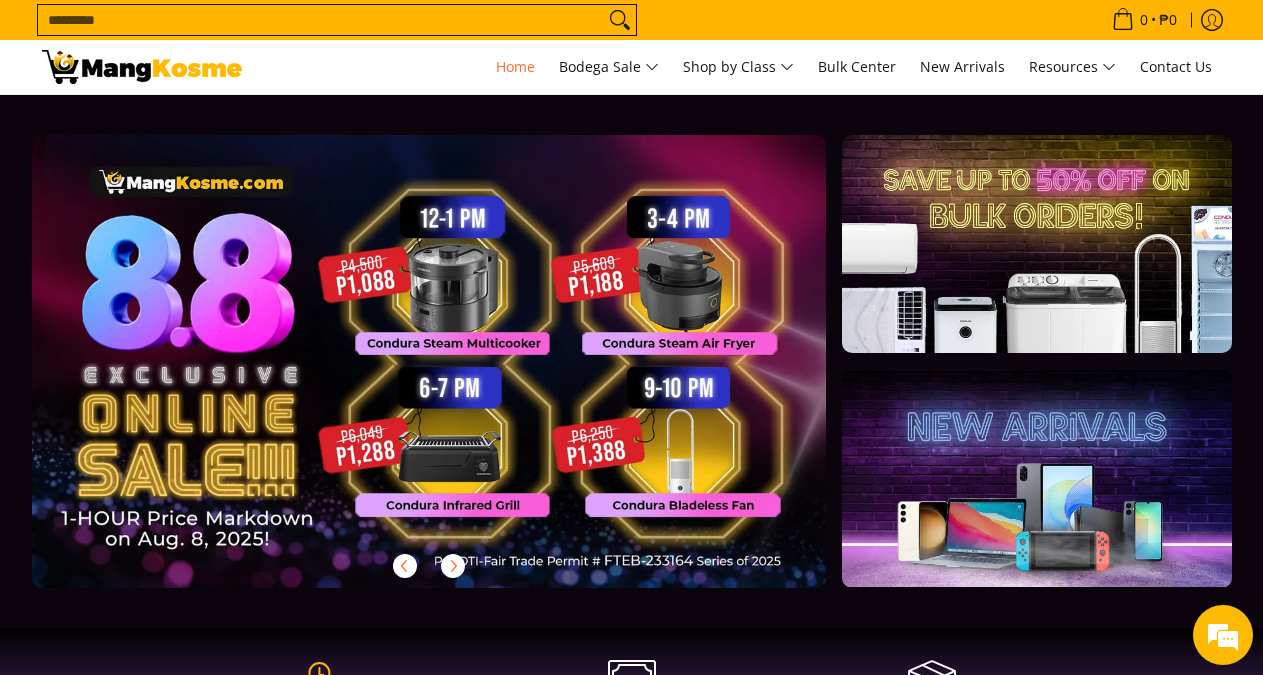 scroll, scrollTop: 0, scrollLeft: 0, axis: both 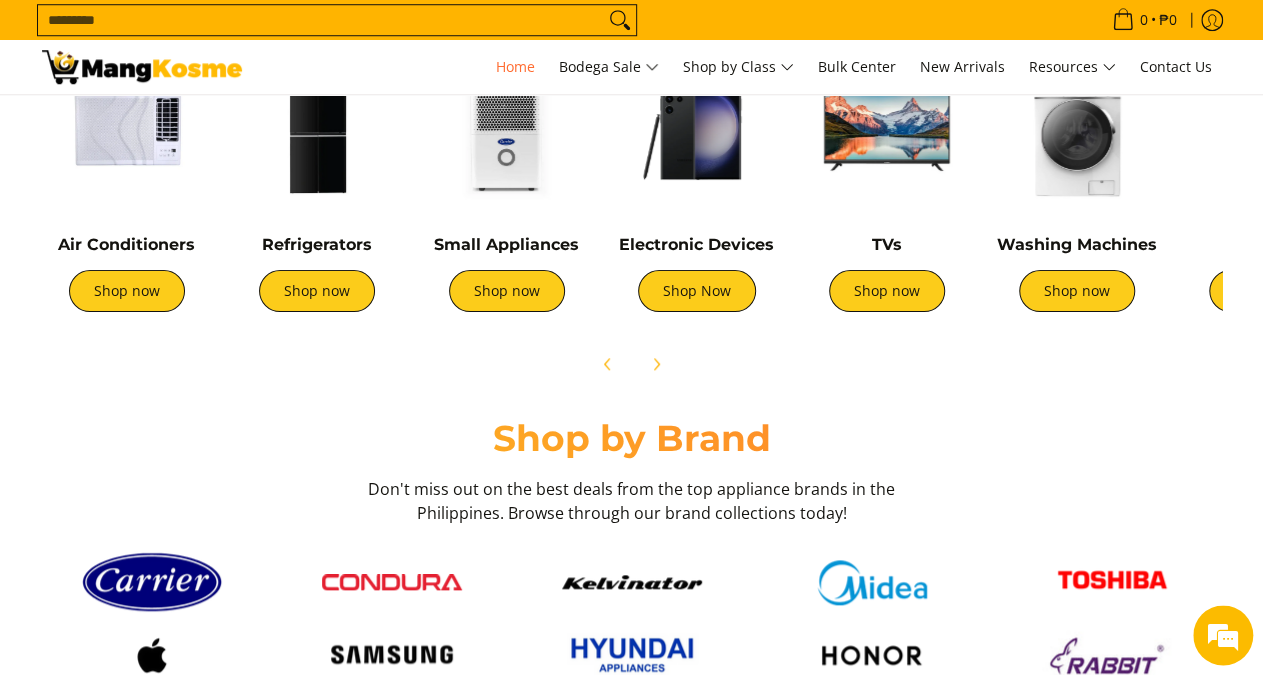 click at bounding box center [697, 130] 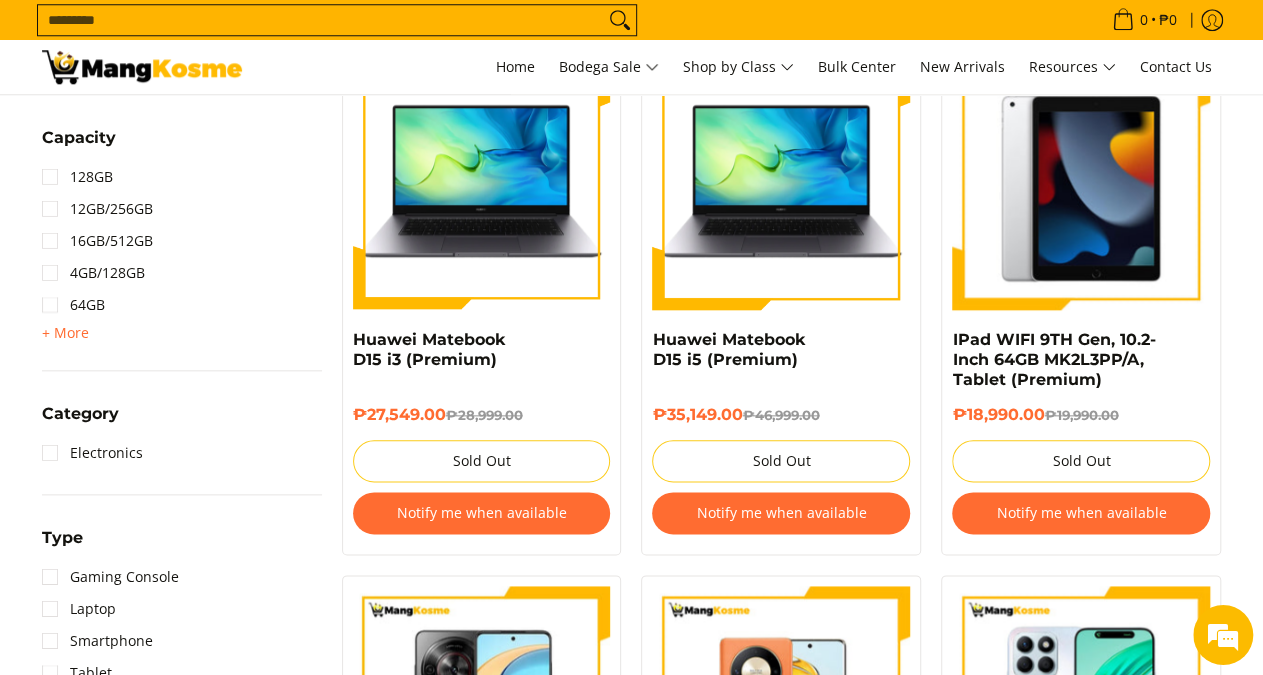 scroll, scrollTop: 957, scrollLeft: 0, axis: vertical 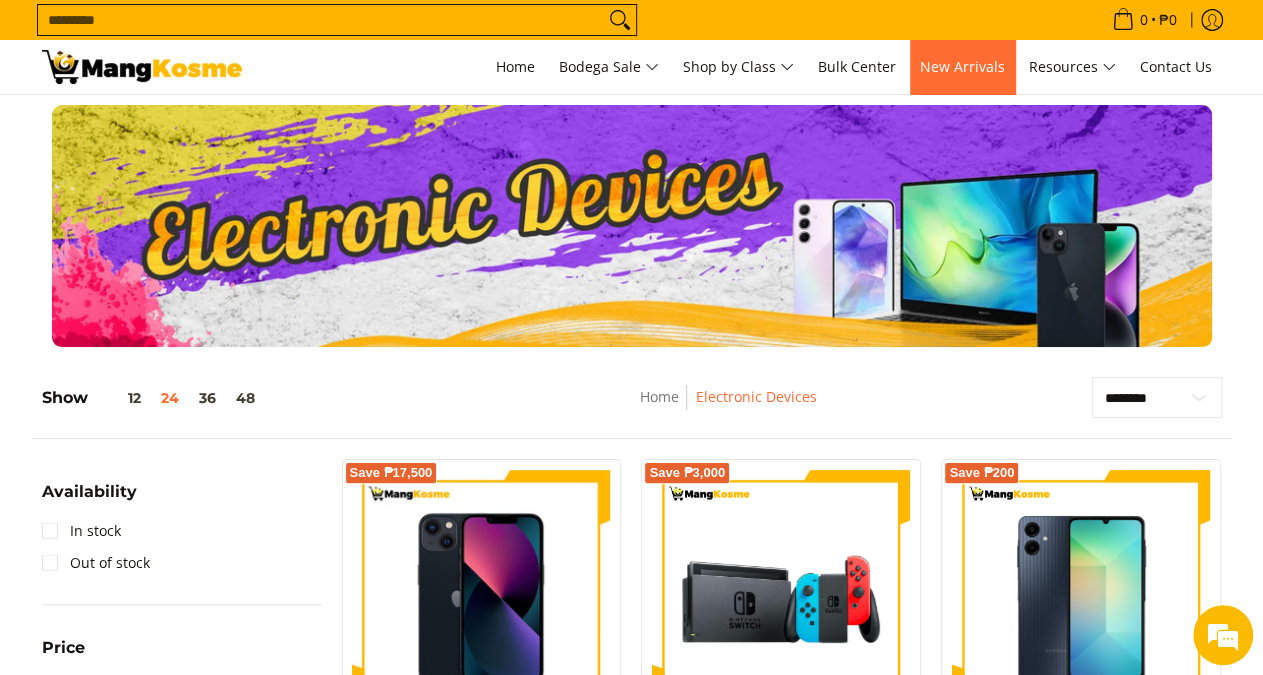 click on "New Arrivals" at bounding box center [962, 66] 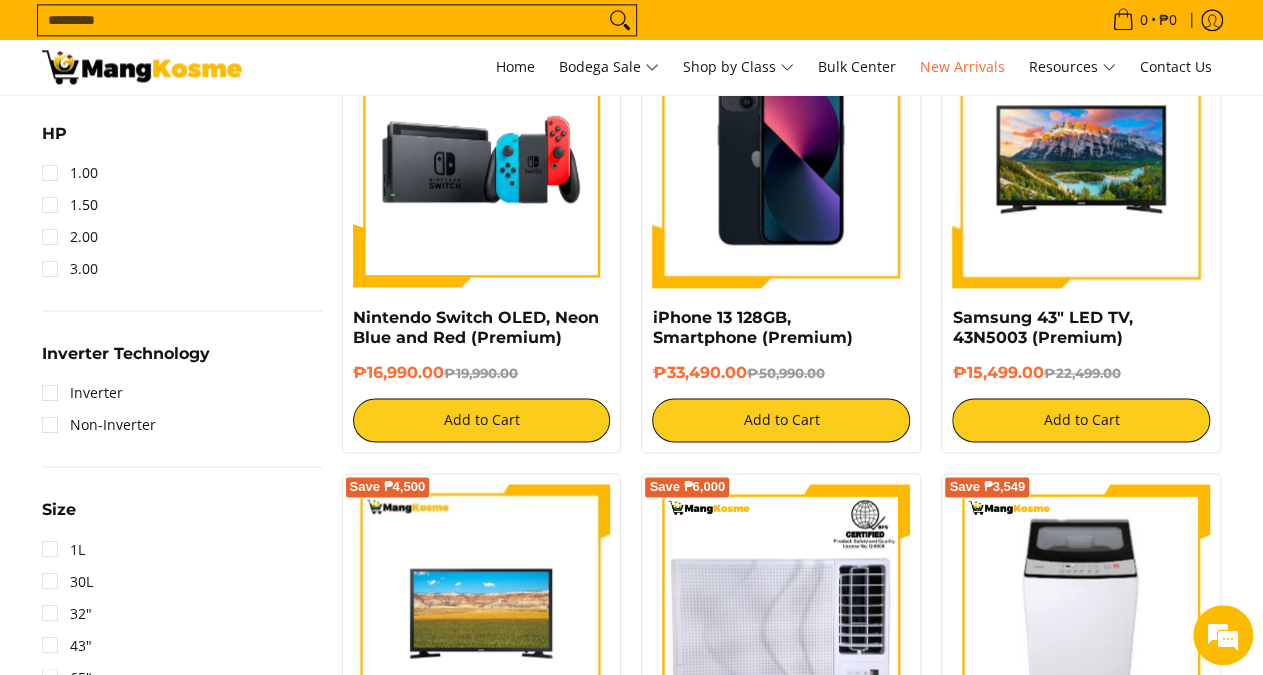 scroll, scrollTop: 1378, scrollLeft: 0, axis: vertical 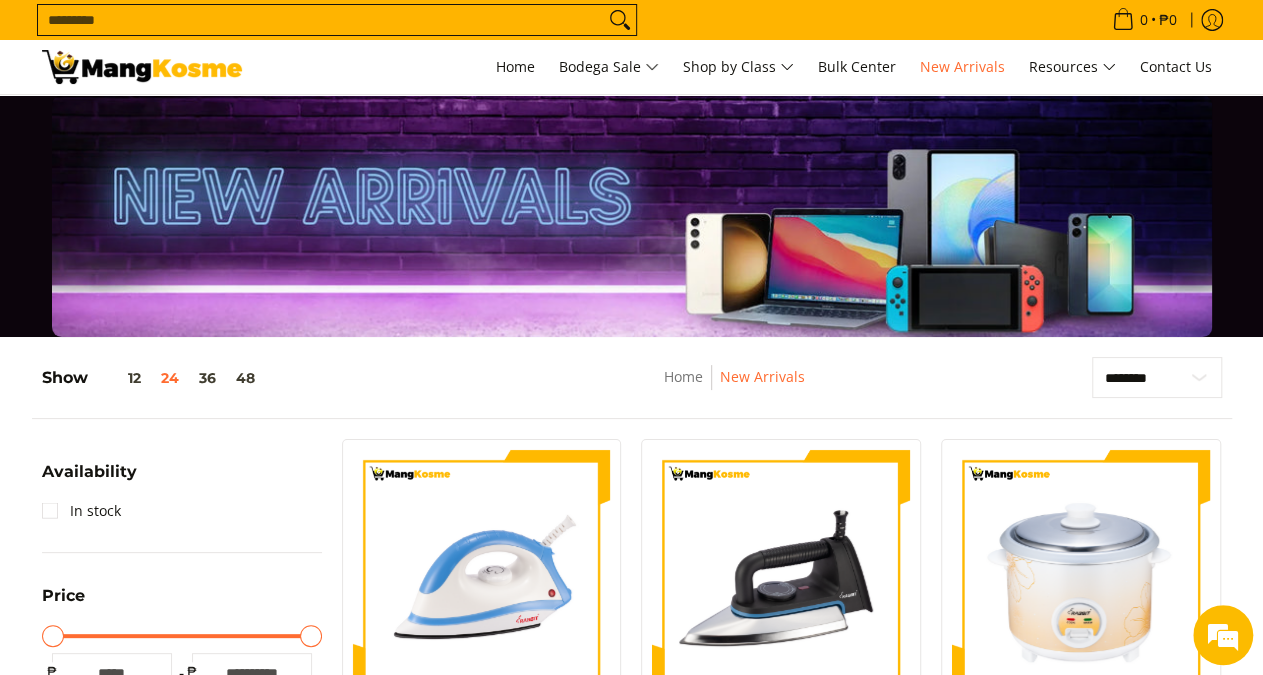 click at bounding box center [142, 67] 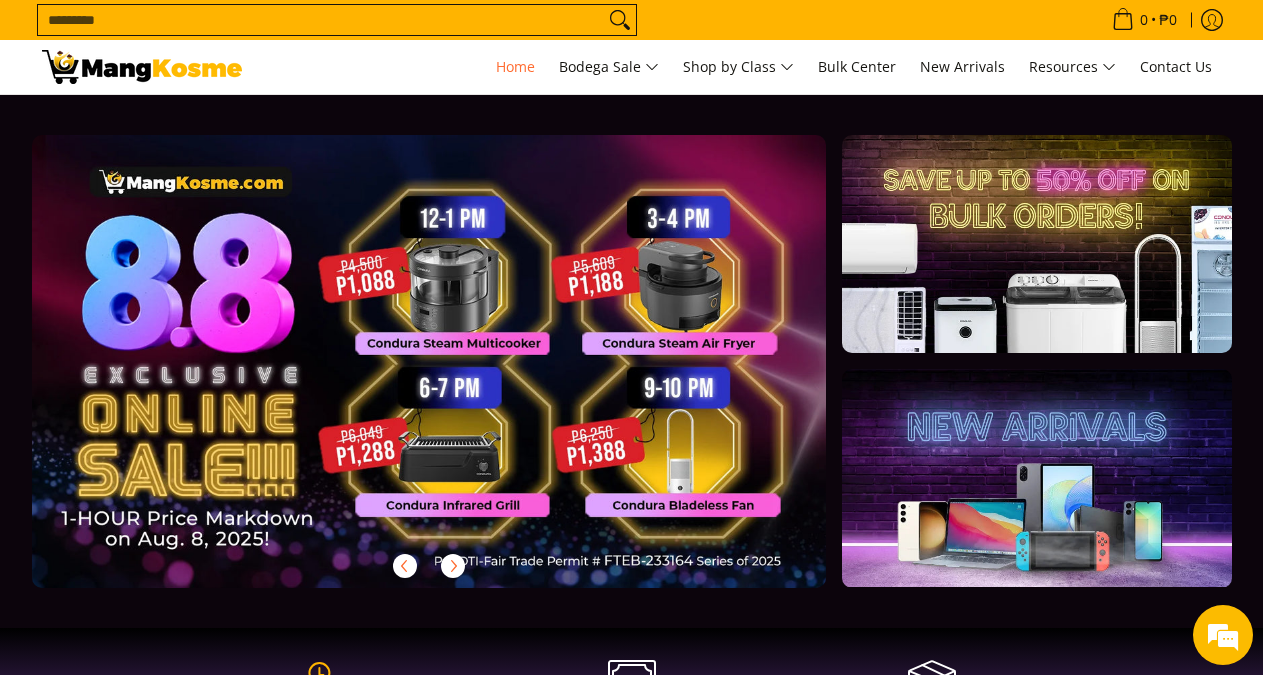 scroll, scrollTop: 0, scrollLeft: 0, axis: both 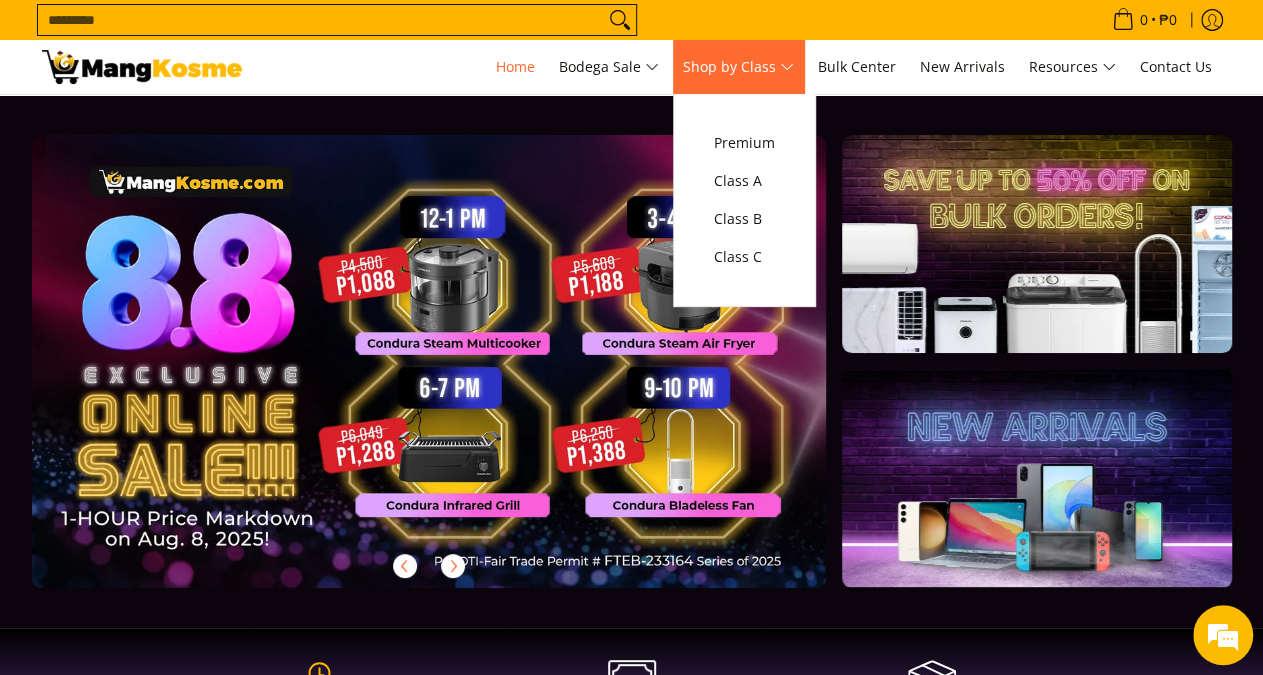 click on "Shop by Class" at bounding box center [738, 67] 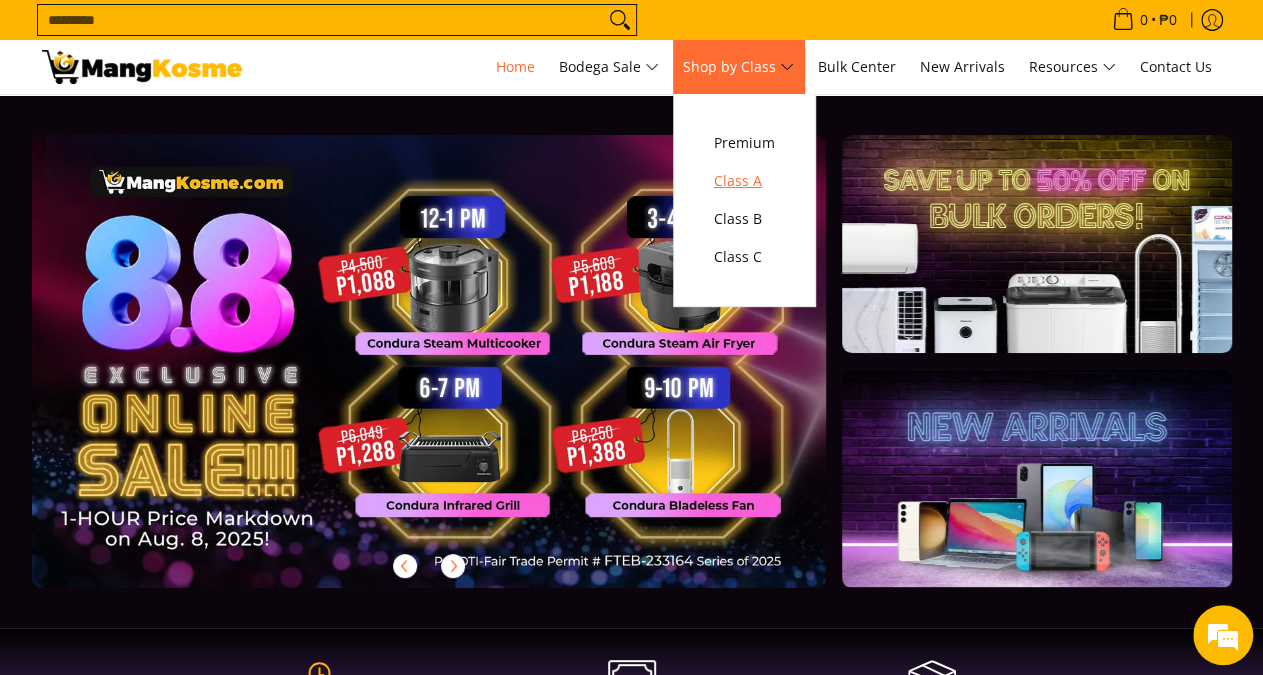 click on "Class A" at bounding box center [744, 181] 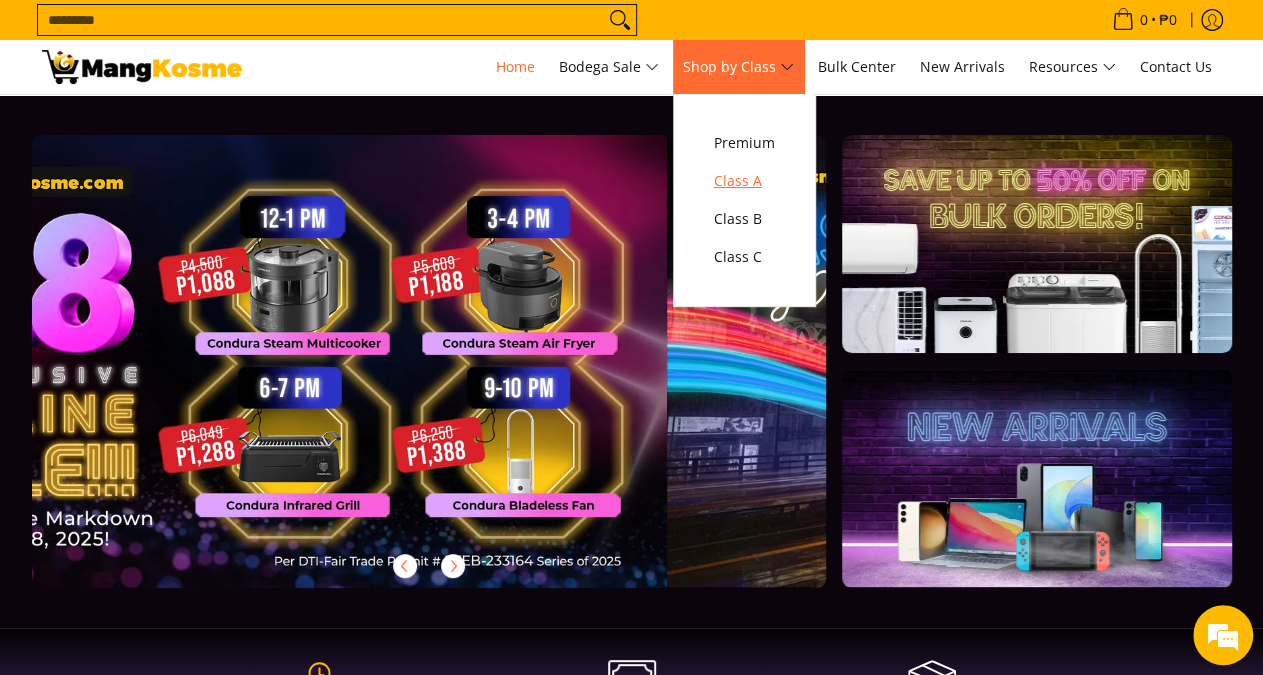 scroll, scrollTop: 0, scrollLeft: 676, axis: horizontal 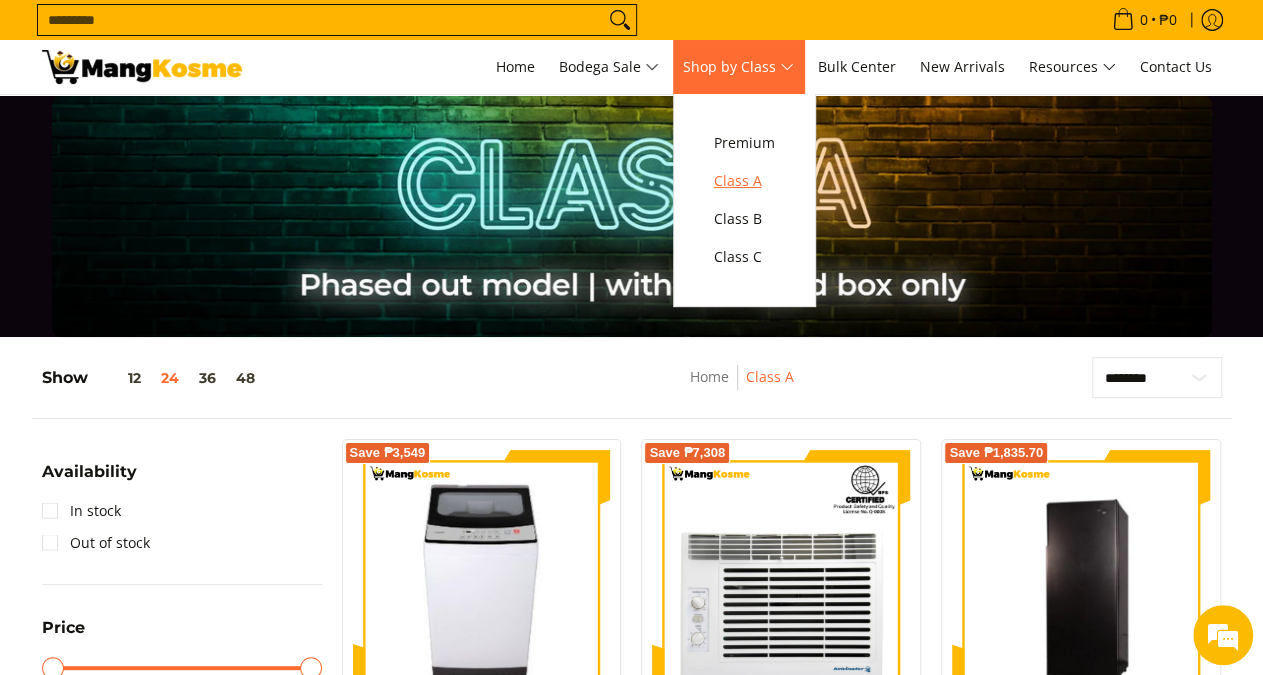 click on "Class A" at bounding box center [744, 181] 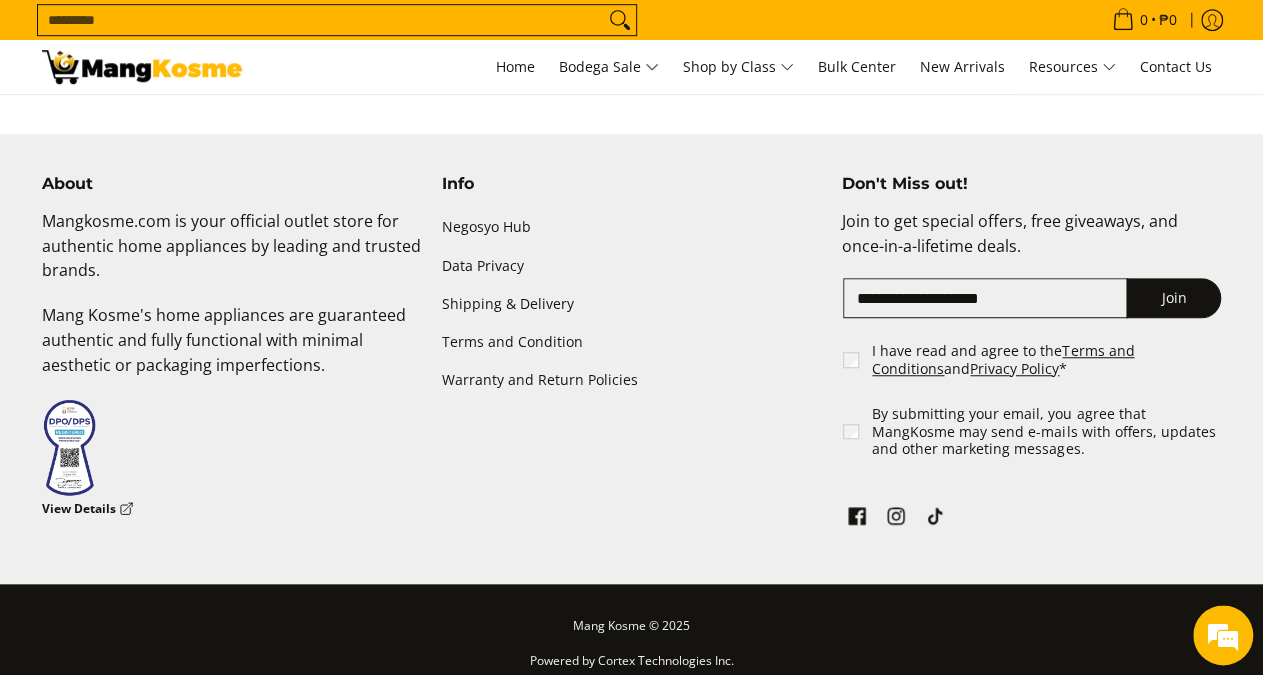 scroll, scrollTop: 4413, scrollLeft: 0, axis: vertical 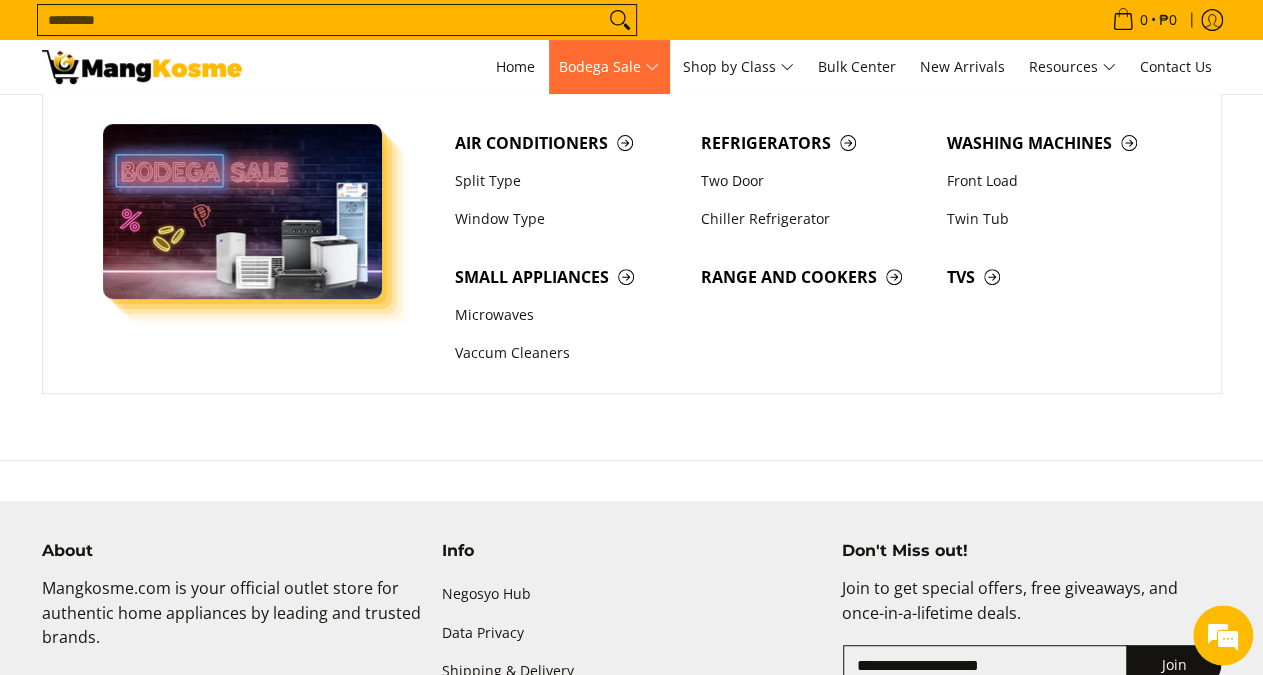 click on "Bodega Sale" at bounding box center (609, 67) 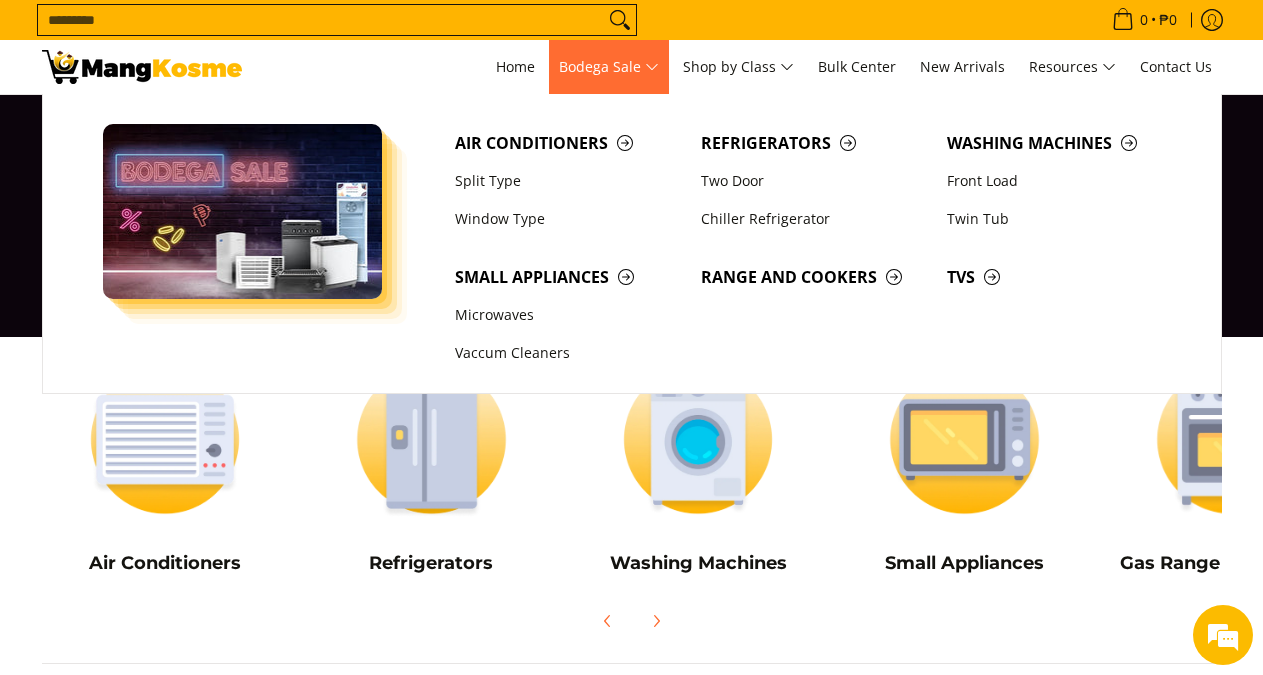 scroll, scrollTop: 0, scrollLeft: 0, axis: both 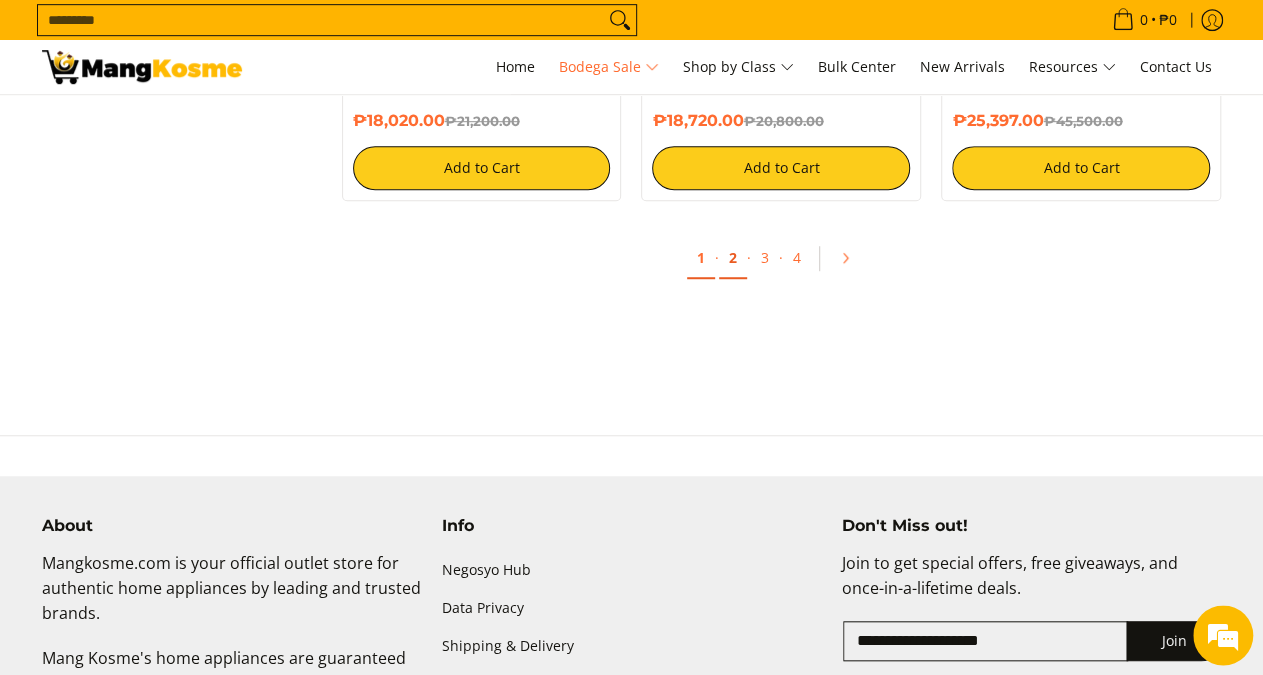 click on "2" at bounding box center [733, 258] 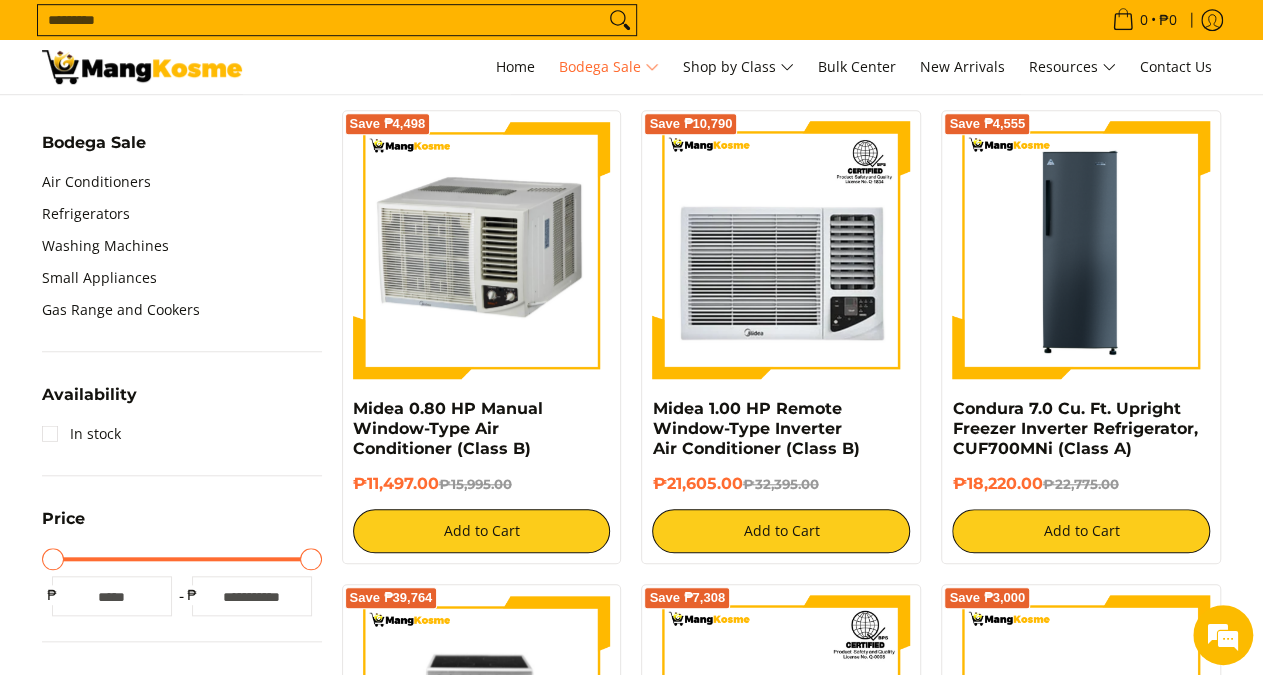 scroll, scrollTop: 0, scrollLeft: 0, axis: both 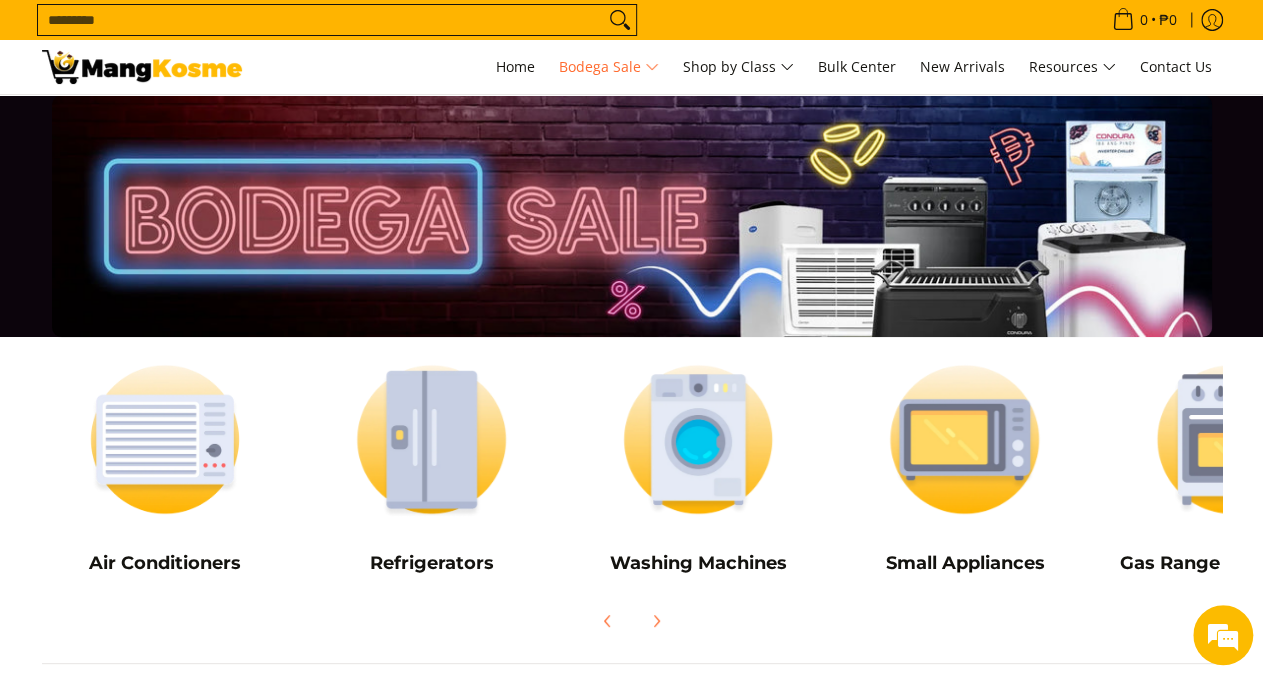 click on "Search..." at bounding box center [321, 20] 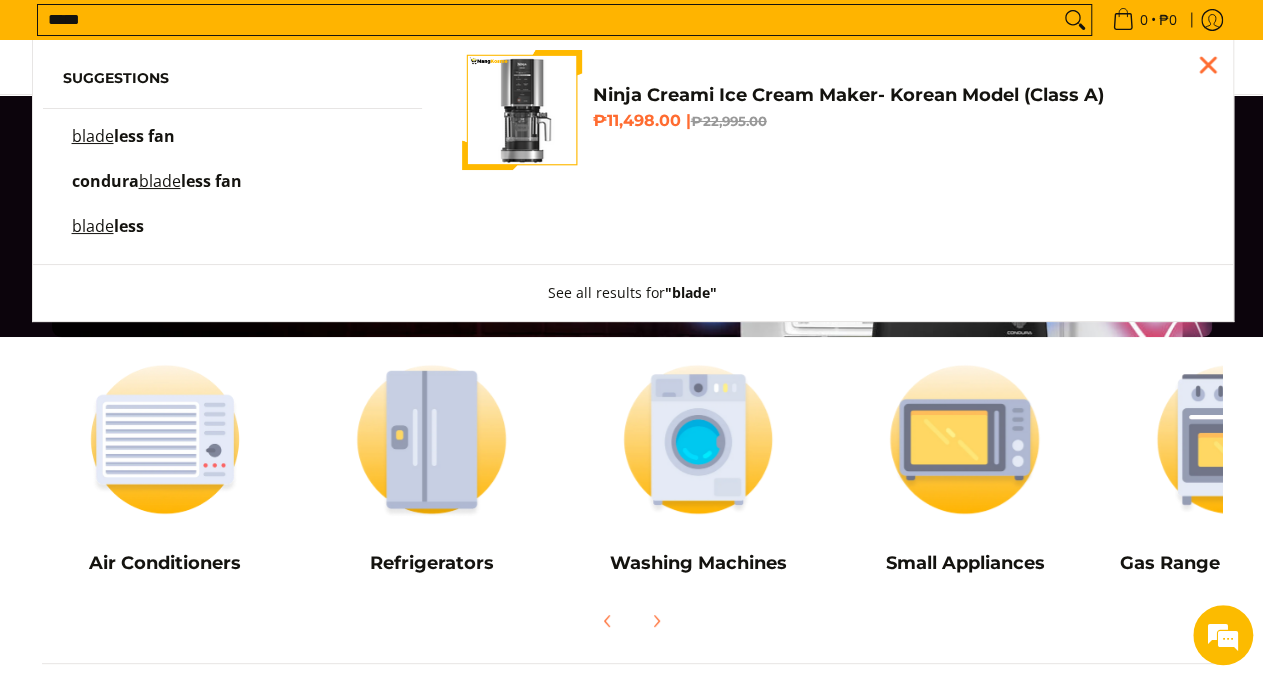 scroll, scrollTop: 0, scrollLeft: 0, axis: both 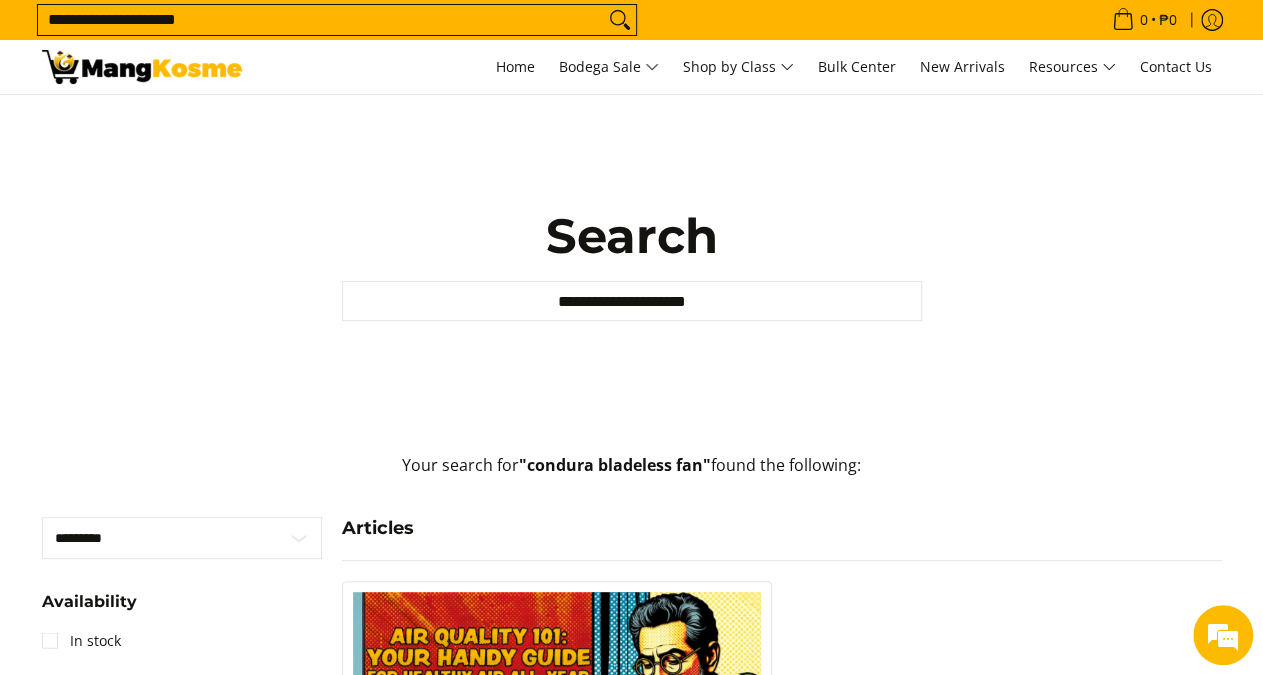 click on "**********" at bounding box center [321, 20] 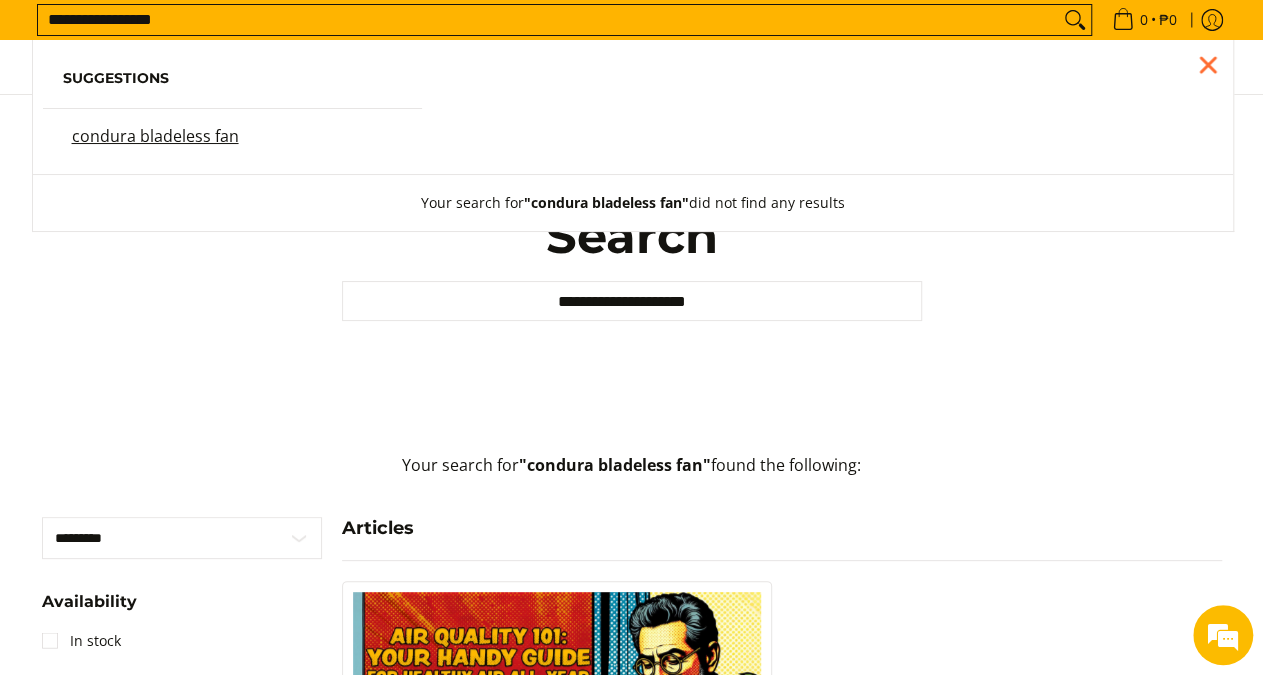 type on "**********" 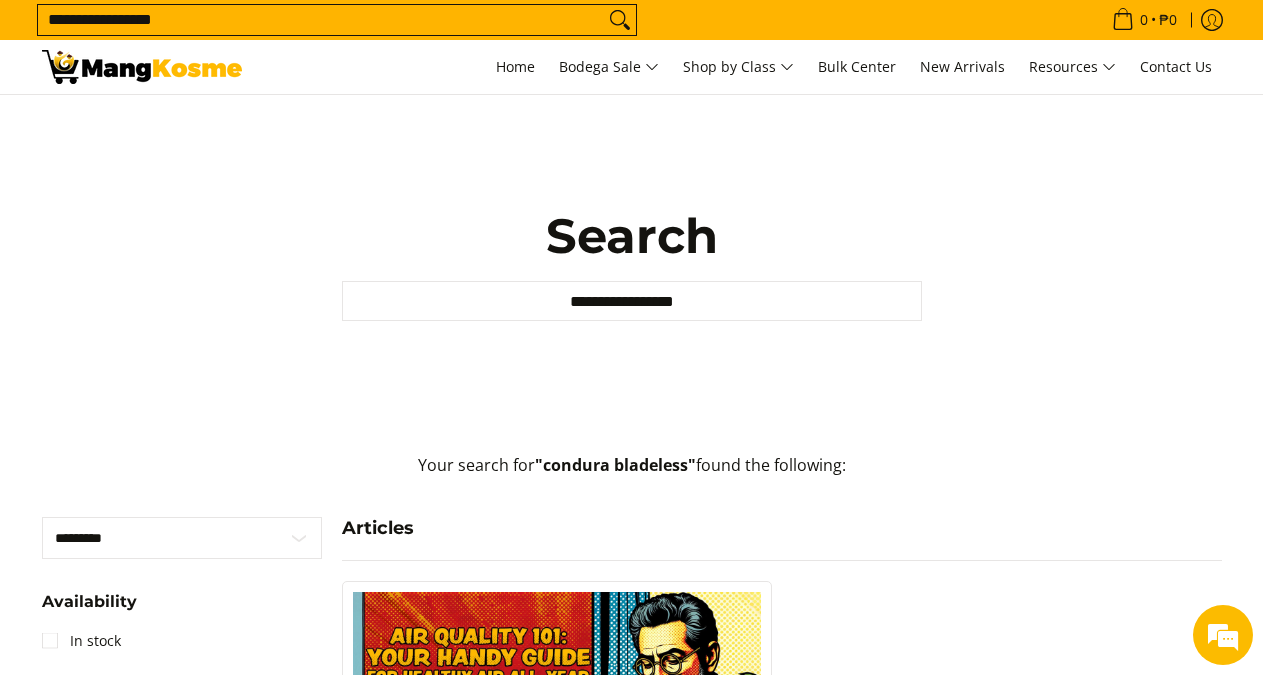 scroll, scrollTop: 0, scrollLeft: 0, axis: both 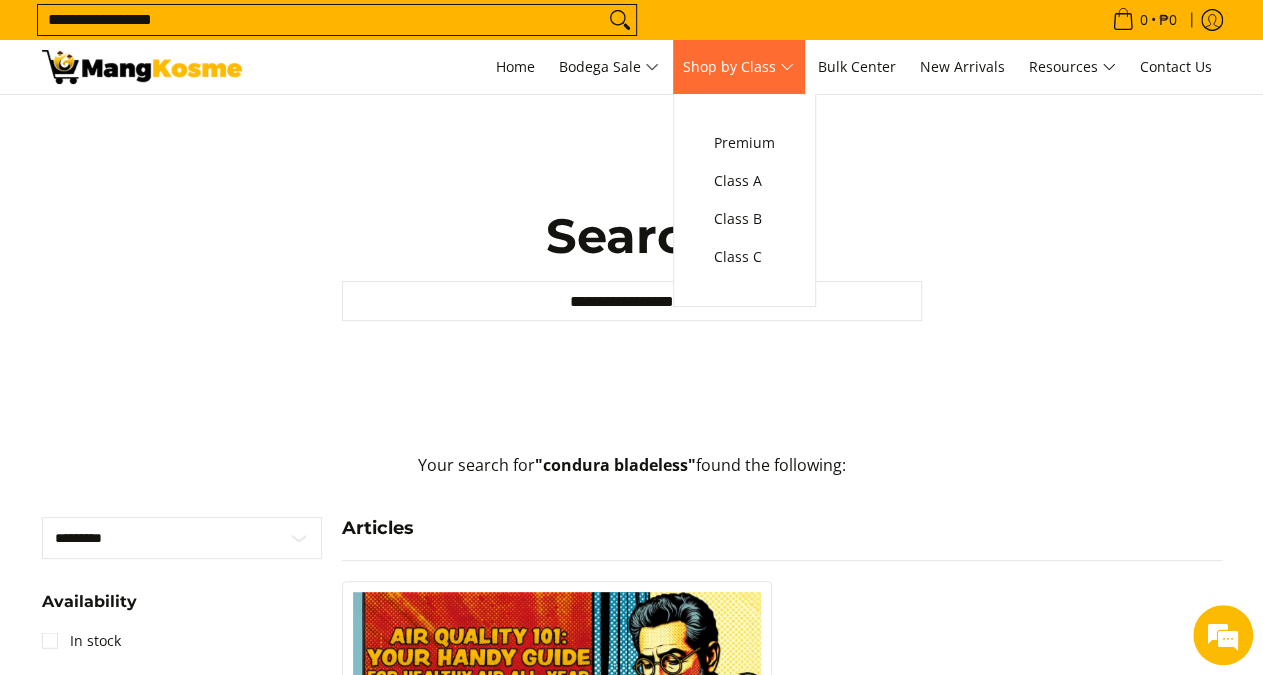 click on "Shop by Class" at bounding box center (738, 67) 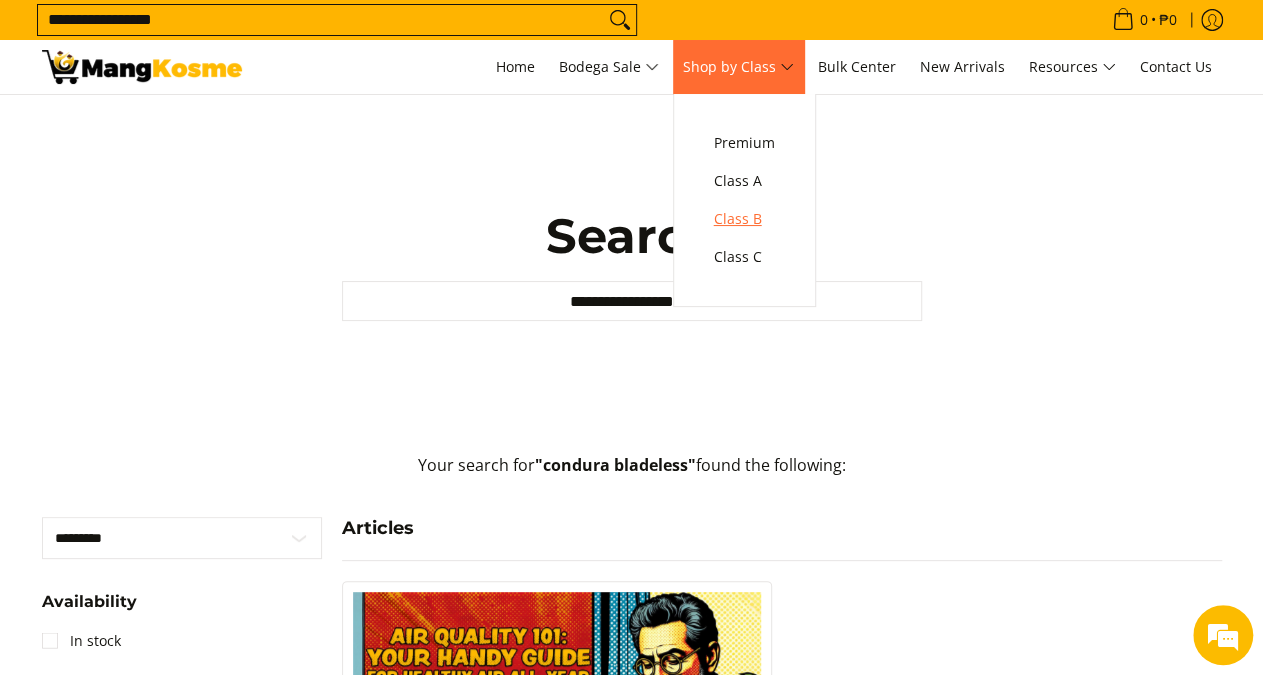click on "Class B" at bounding box center [744, 219] 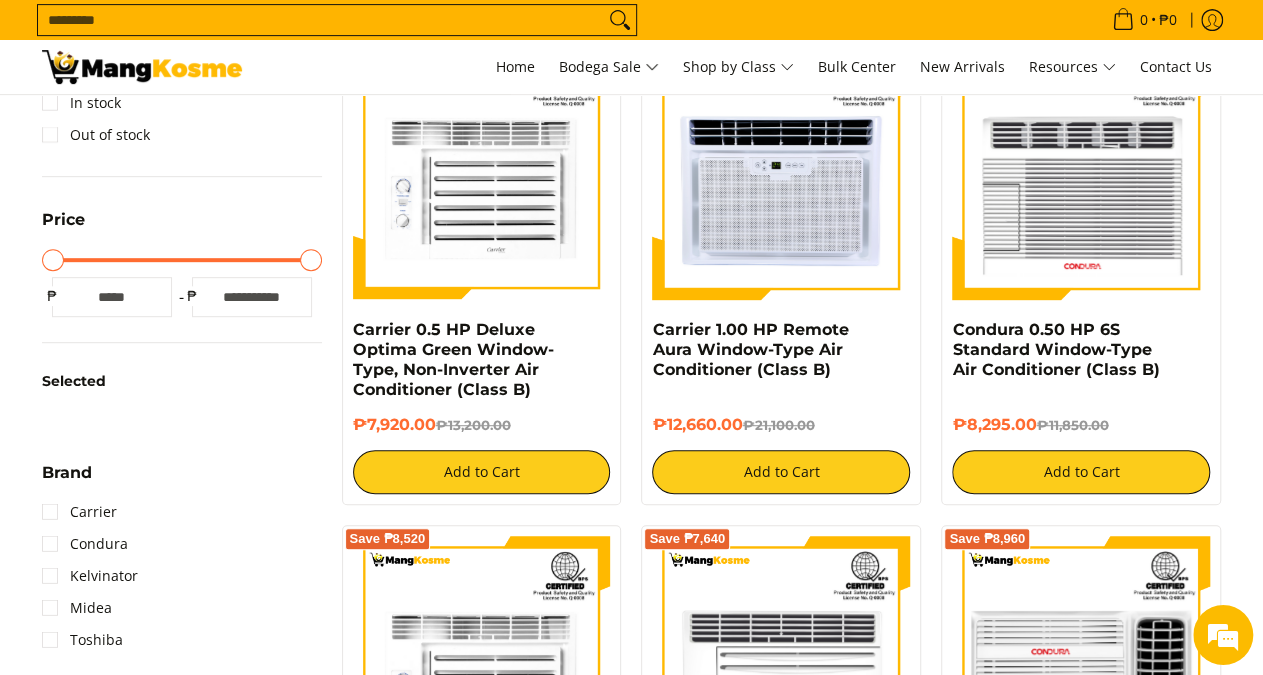scroll, scrollTop: 0, scrollLeft: 0, axis: both 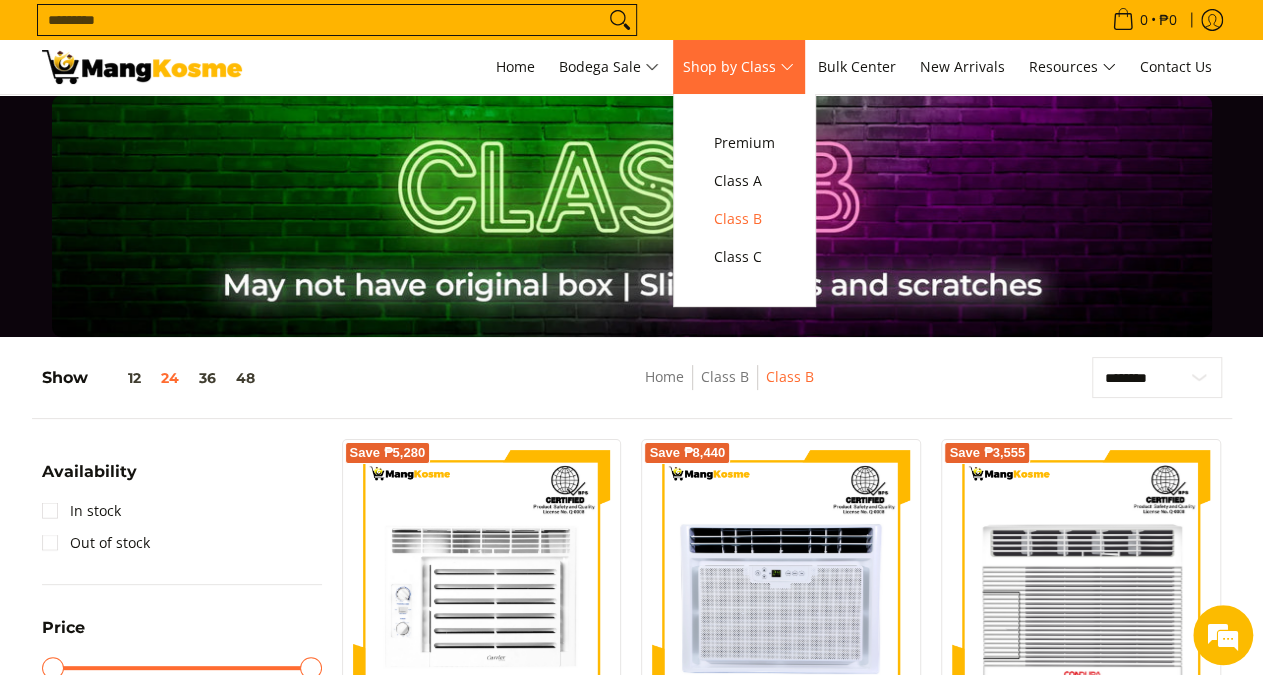 click on "Shop by Class" at bounding box center [738, 67] 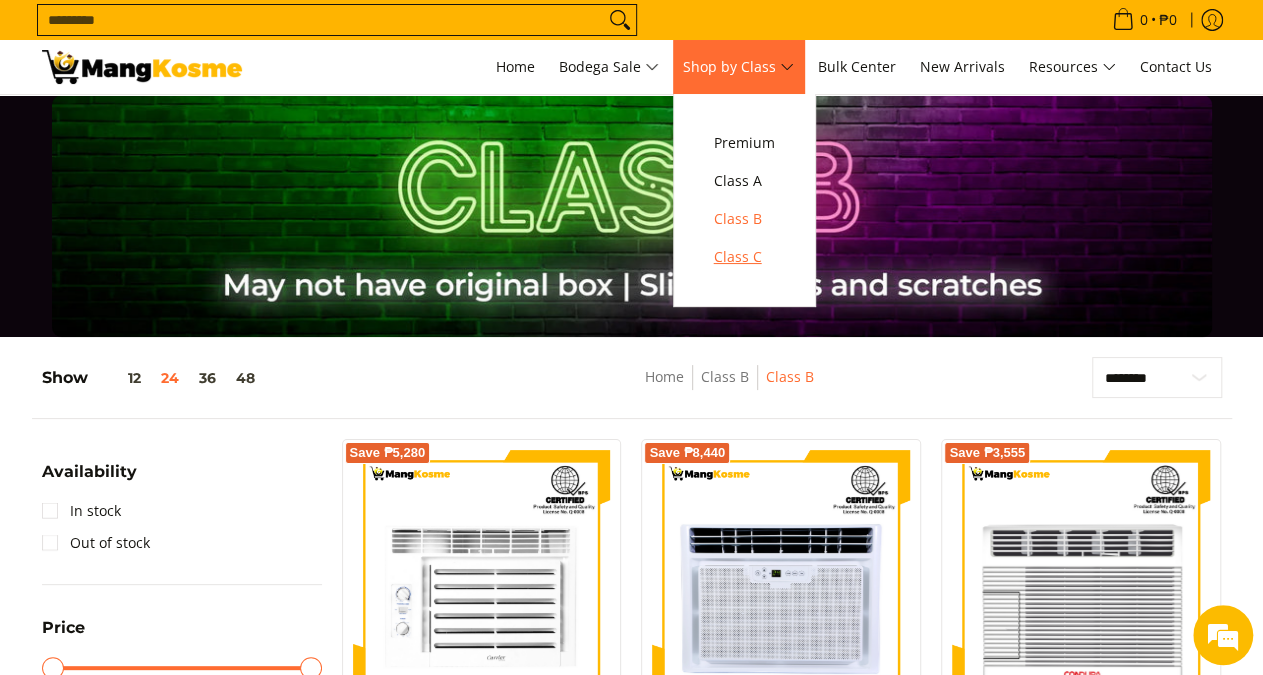 click on "Class C" at bounding box center [744, 257] 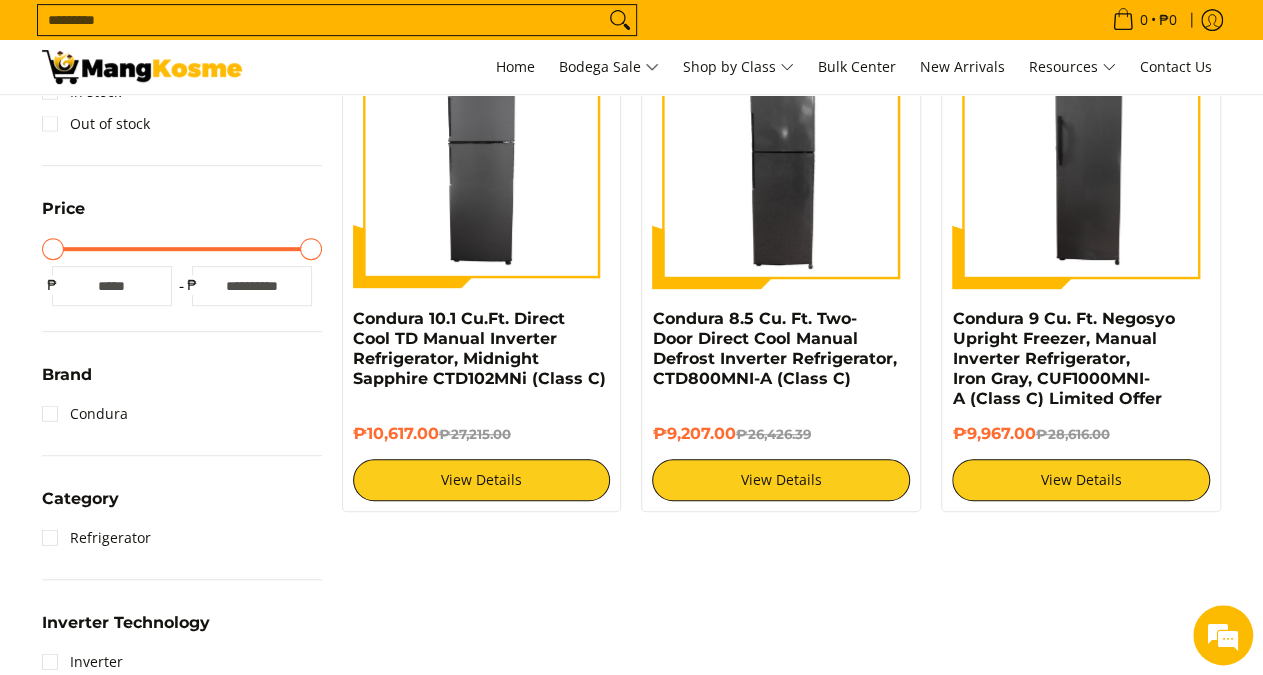 scroll, scrollTop: 0, scrollLeft: 0, axis: both 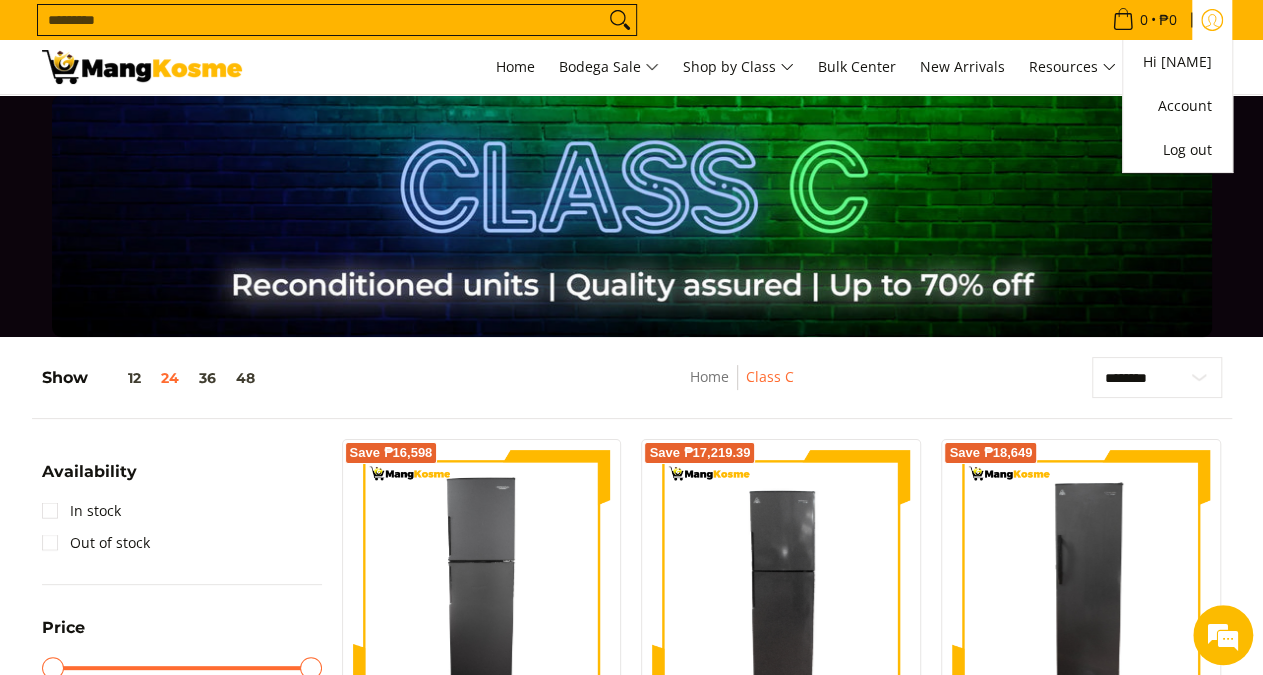 click 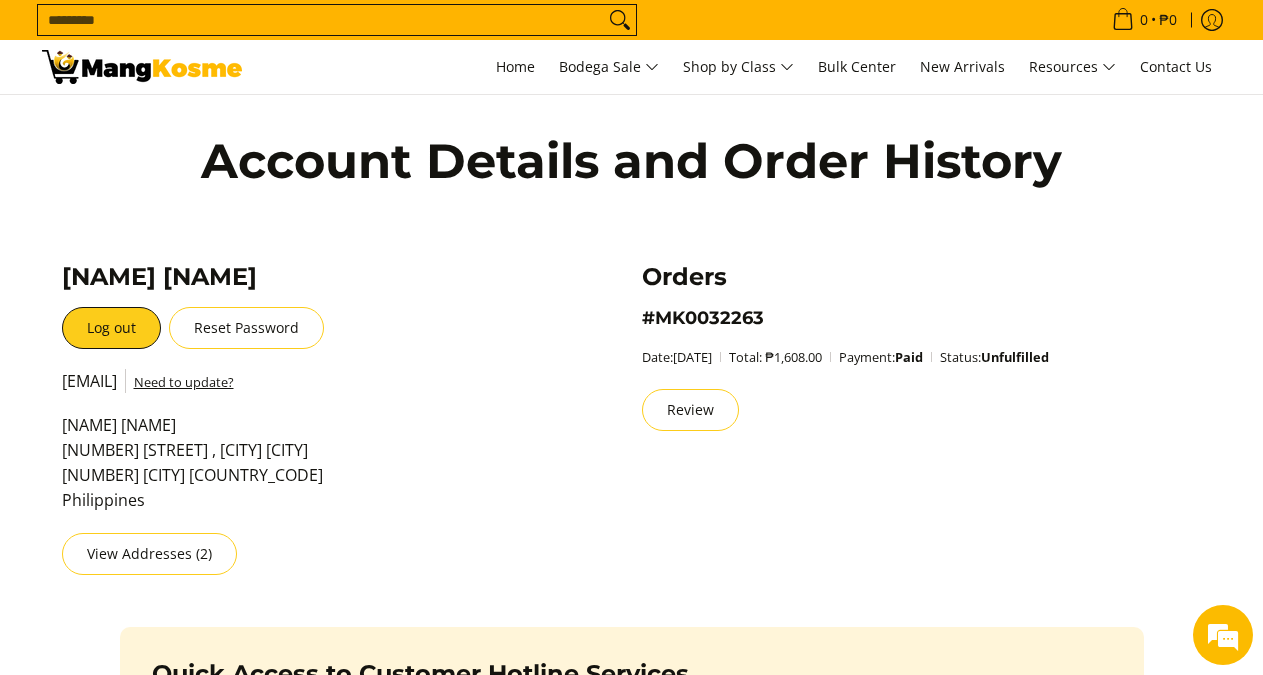 scroll, scrollTop: 0, scrollLeft: 0, axis: both 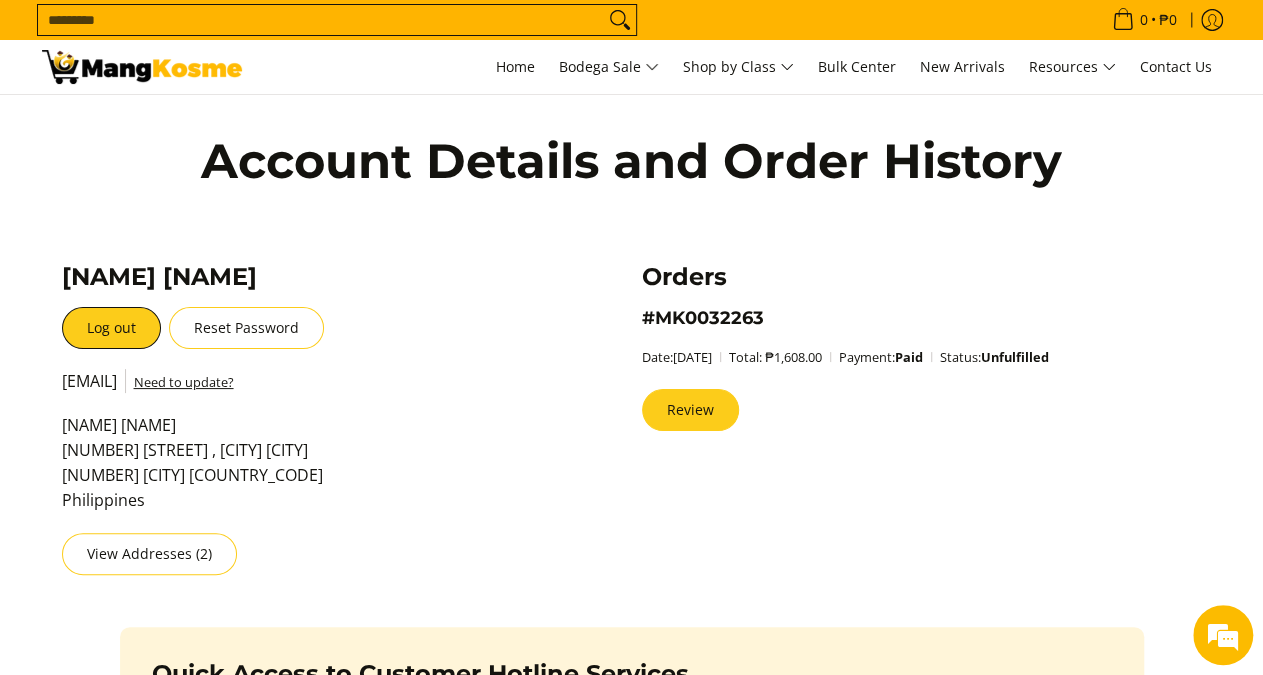 click on "Review" at bounding box center [690, 410] 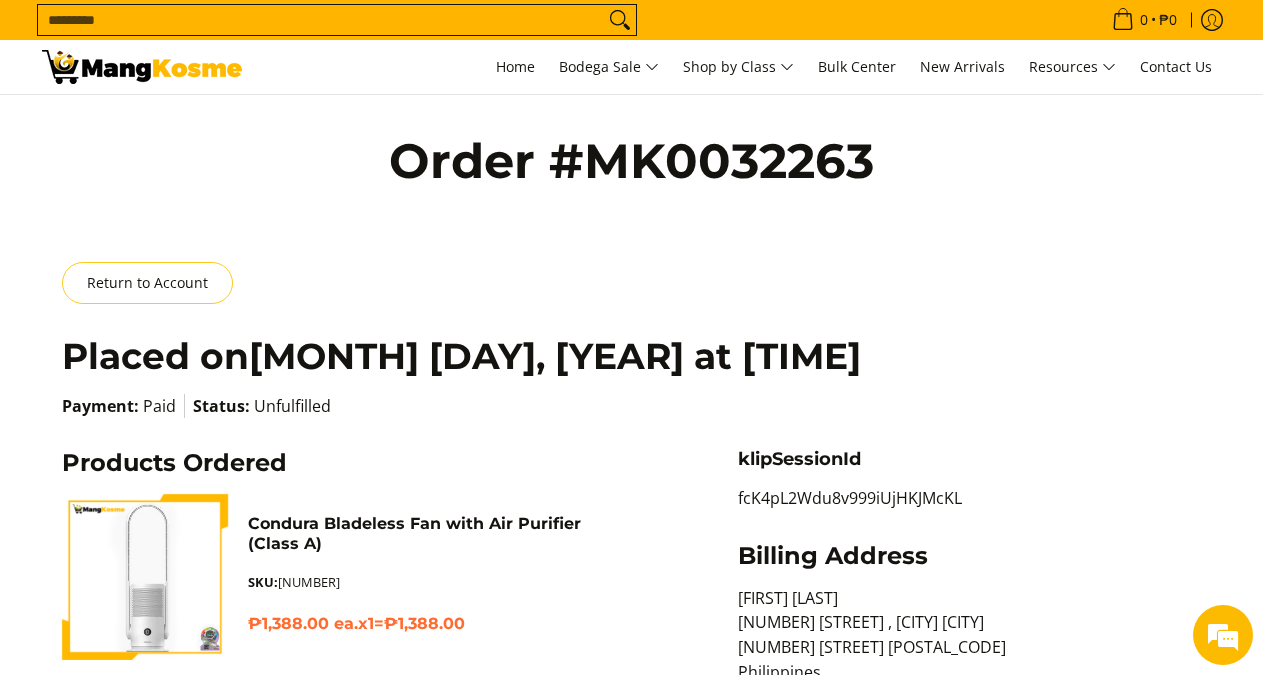 scroll, scrollTop: 0, scrollLeft: 0, axis: both 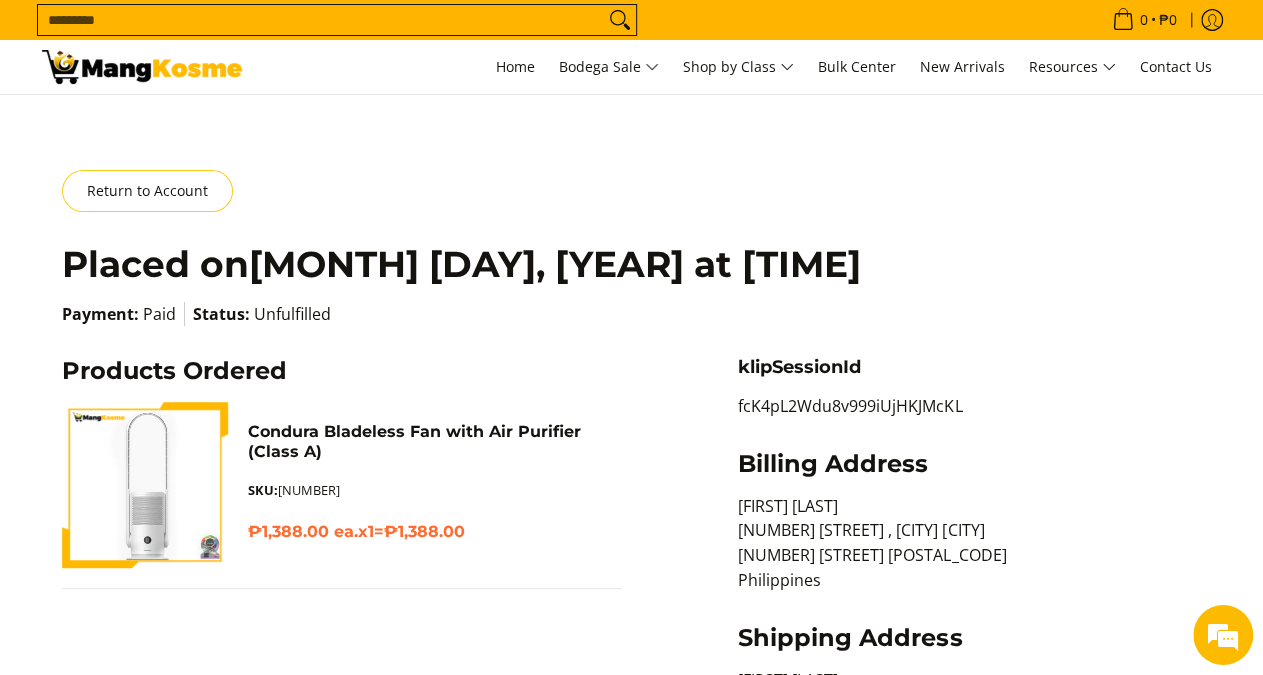 click at bounding box center (144, 484) 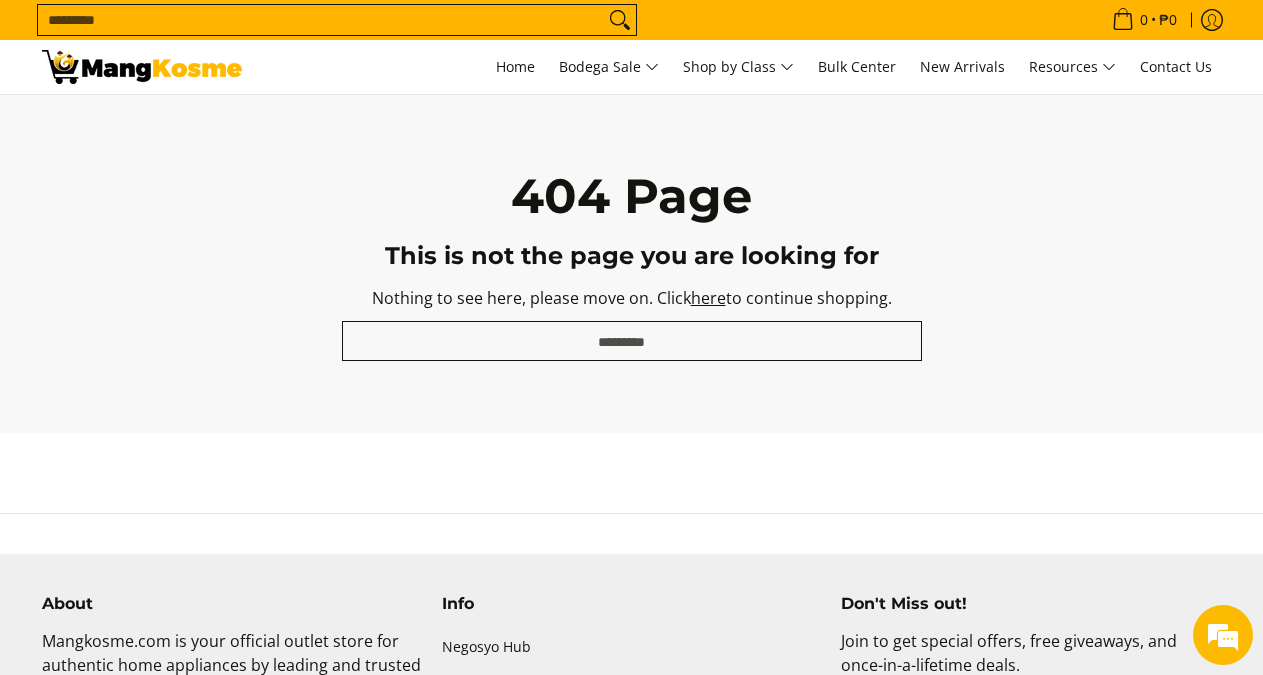 scroll, scrollTop: 0, scrollLeft: 0, axis: both 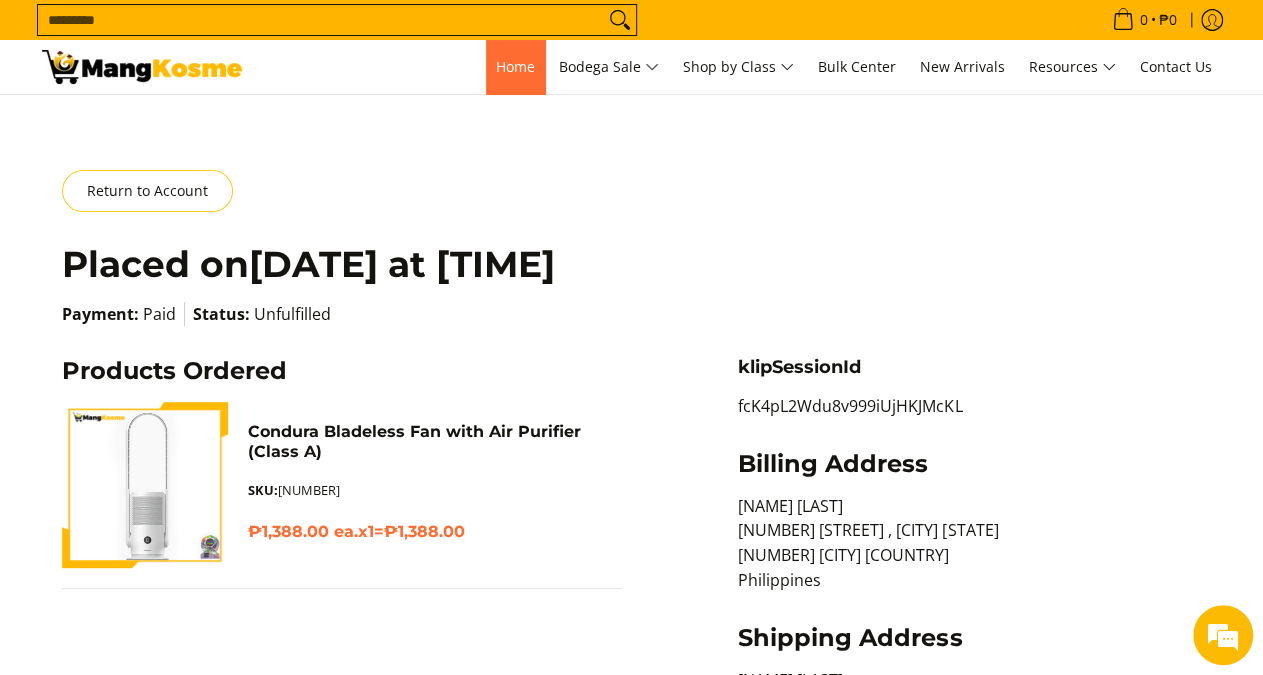 click on "Home" at bounding box center [515, 66] 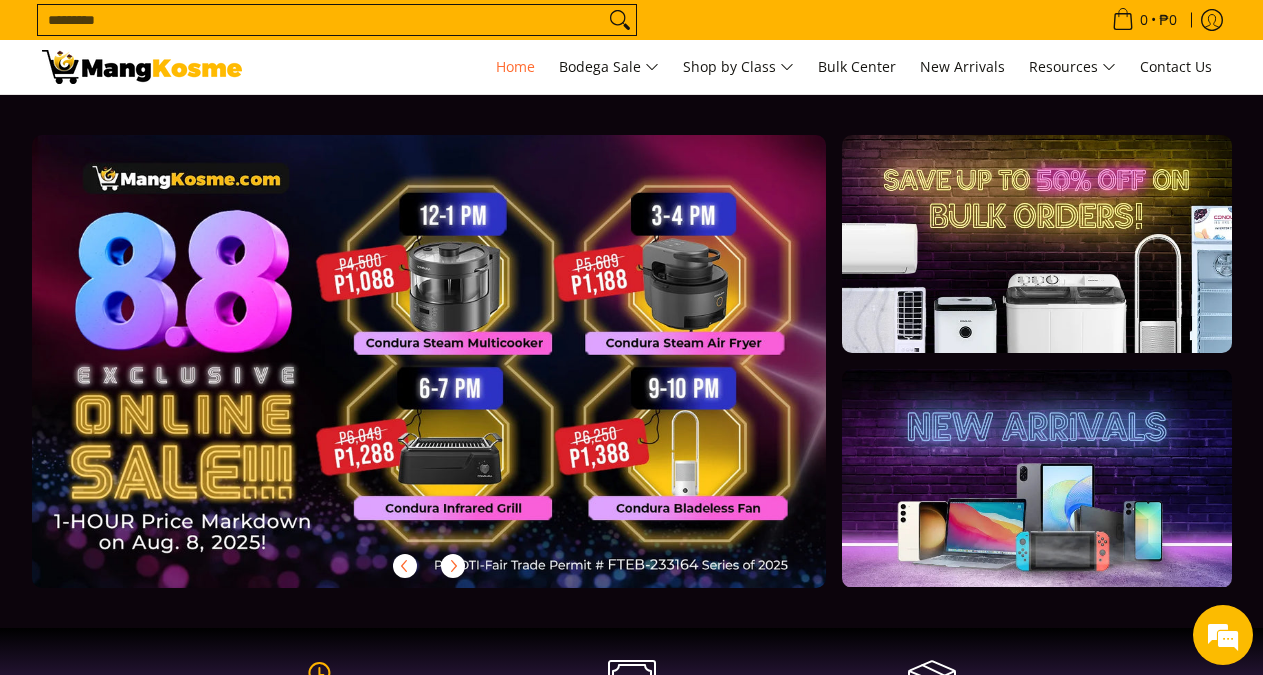 scroll, scrollTop: 0, scrollLeft: 0, axis: both 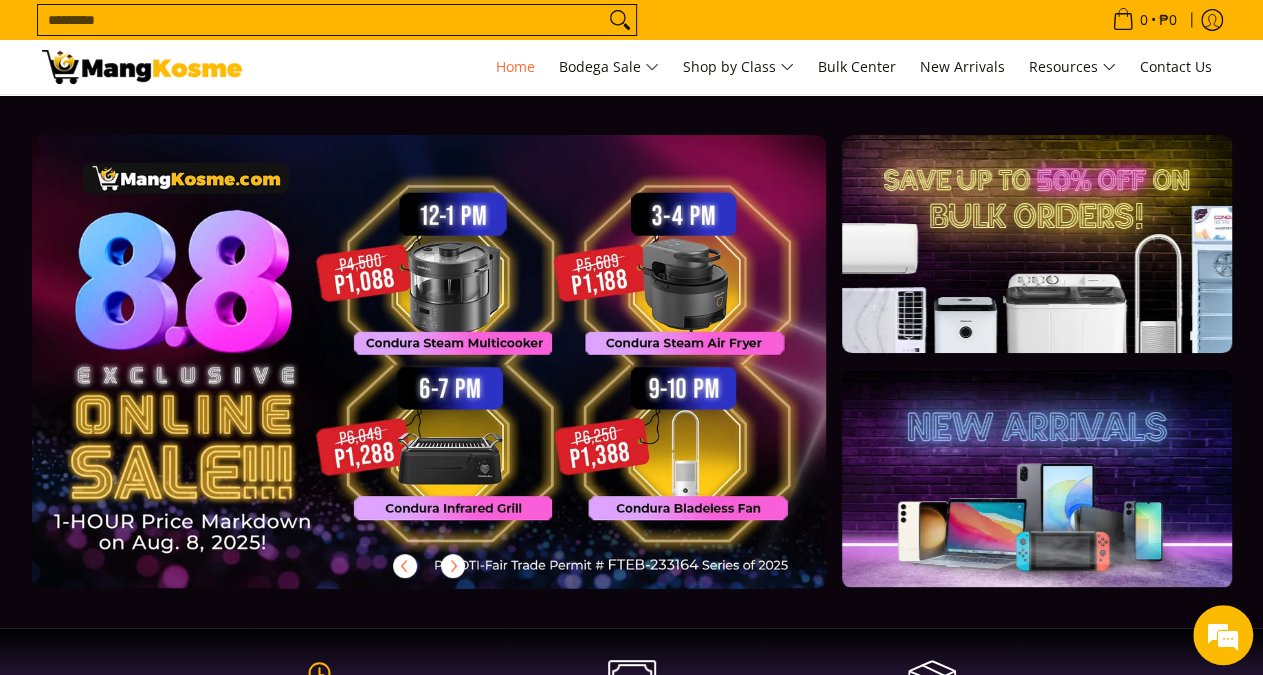 click at bounding box center (461, 377) 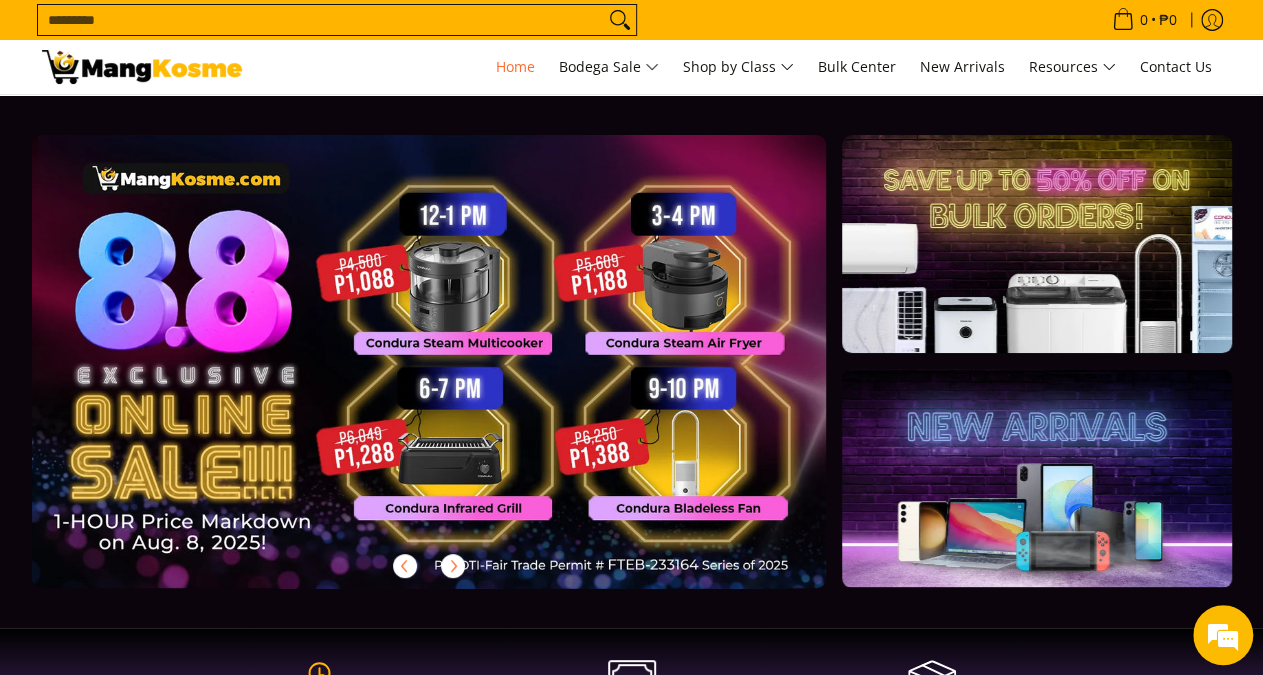 click at bounding box center (461, 377) 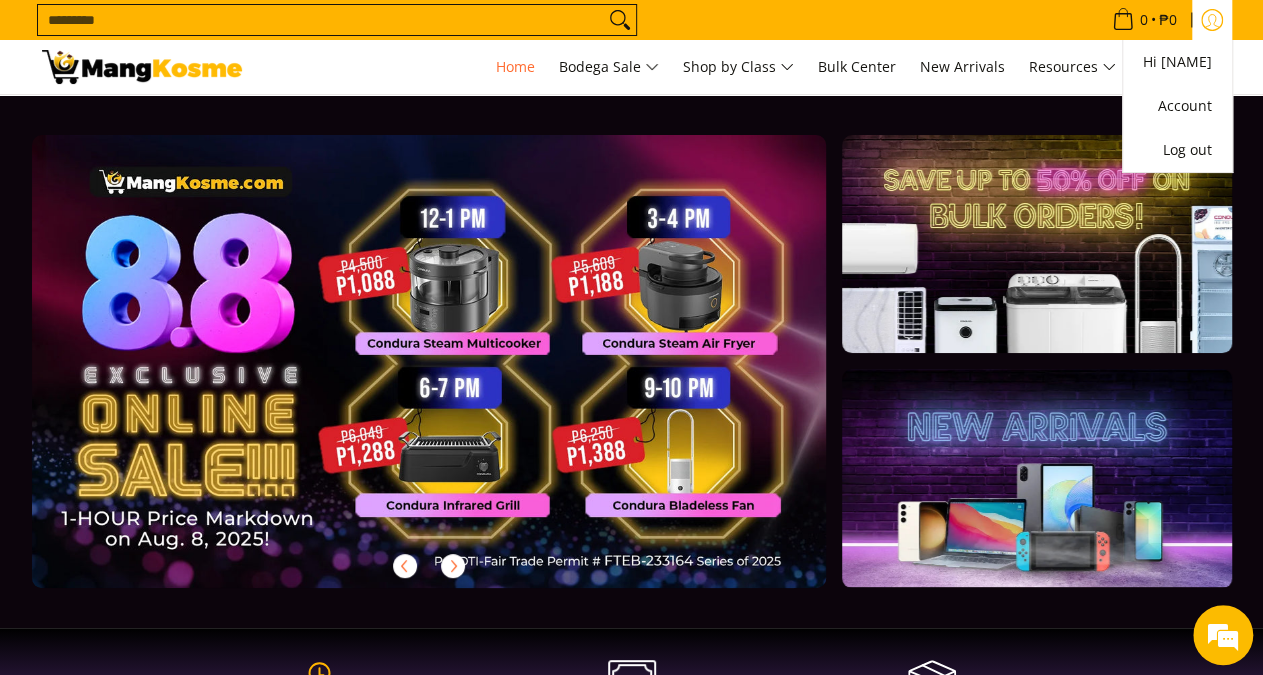 click 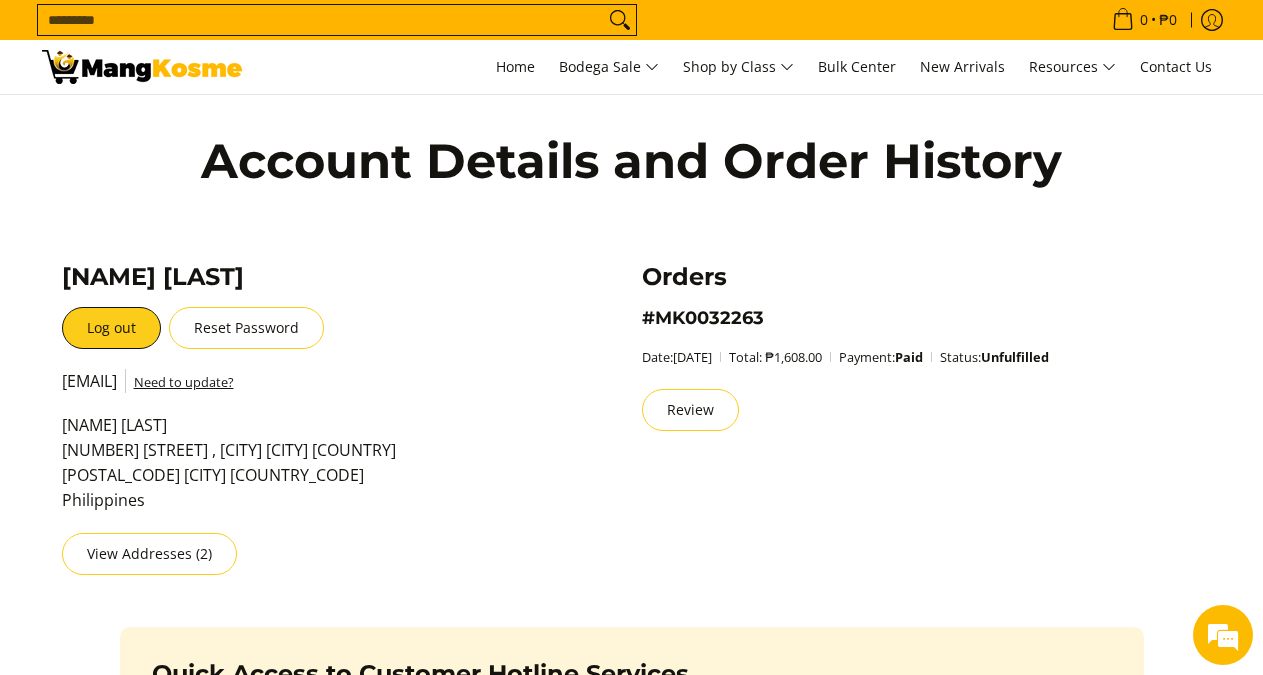 scroll, scrollTop: 0, scrollLeft: 0, axis: both 